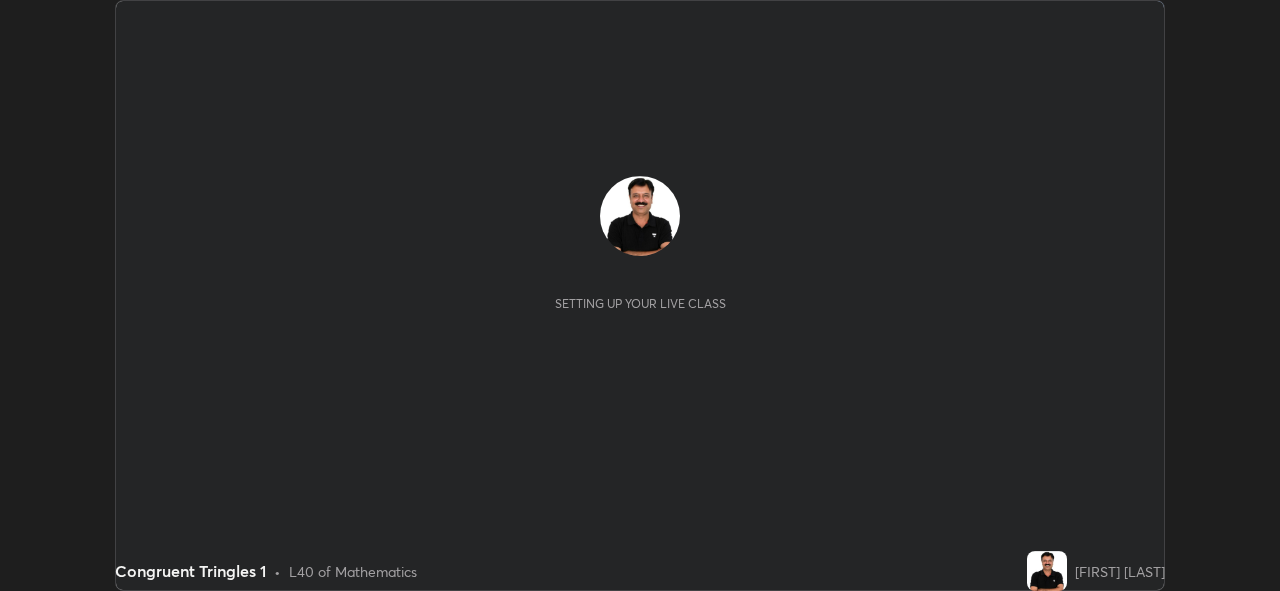 scroll, scrollTop: 0, scrollLeft: 0, axis: both 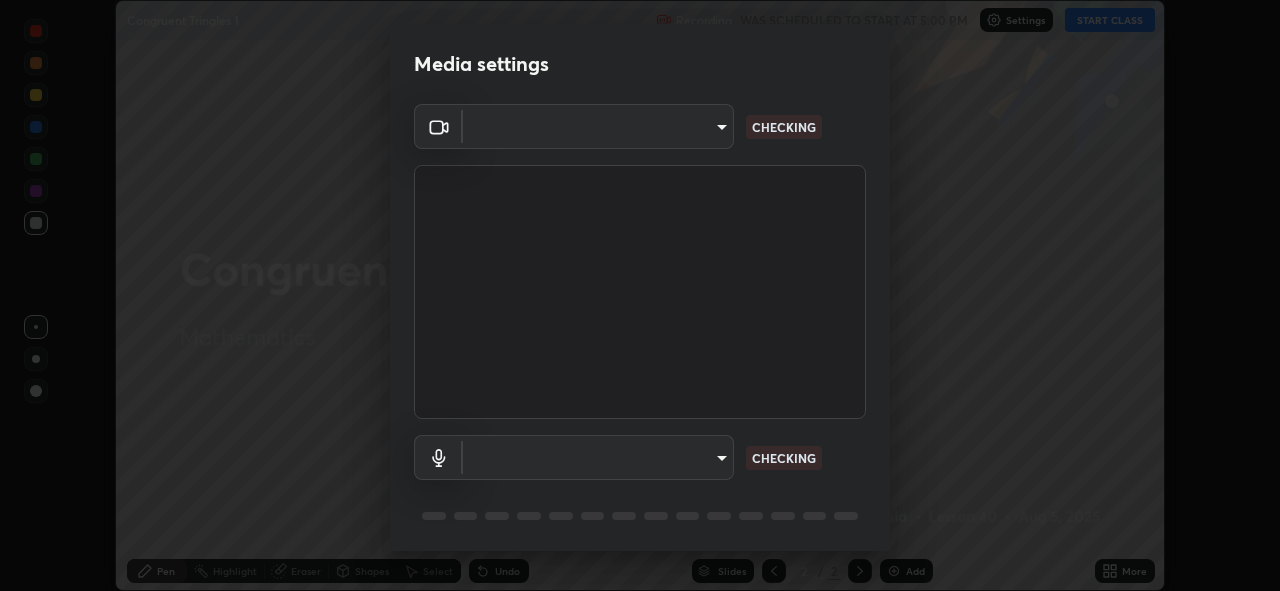 type on "0a1d79d661a64fddf9c7d5b4cd35eaf601090247fd107eb5253fa8bc11dd5ba6" 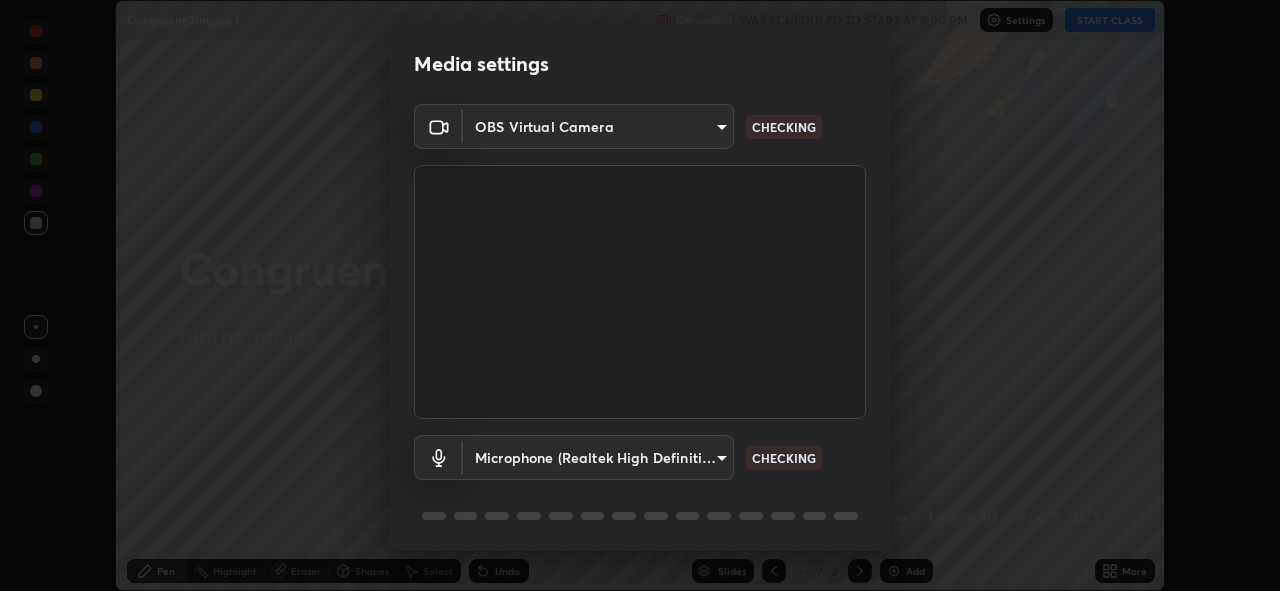 click on "Erase all Congruent Tringles 1 Recording WAS SCHEDULED TO START AT  5:00 PM Settings START CLASS Setting up your live class Congruent Tringles 1 • L40 of Mathematics [PERSON] Pen Highlight Eraser Shapes Select Undo Slides 2 / 2 Add More No doubts shared Encourage your learners to ask a doubt for better clarity Report an issue Reason for reporting Buffering Chat not working Audio - Video sync issue Educator video quality low ​ Attach an image Report Media settings OBS Virtual Camera [HASH] CHECKING Microphone (Realtek High Definition Audio) [HASH] CHECKING 1 / 5 Next" at bounding box center (640, 295) 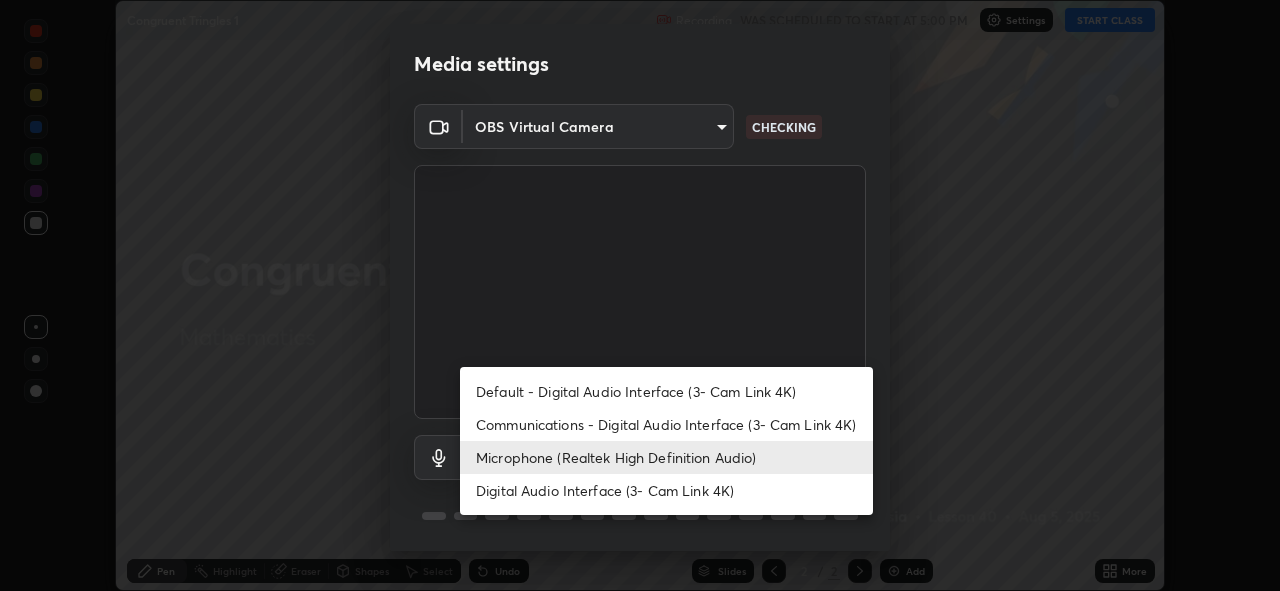 click on "Communications - Digital Audio Interface (3- Cam Link 4K)" at bounding box center [666, 424] 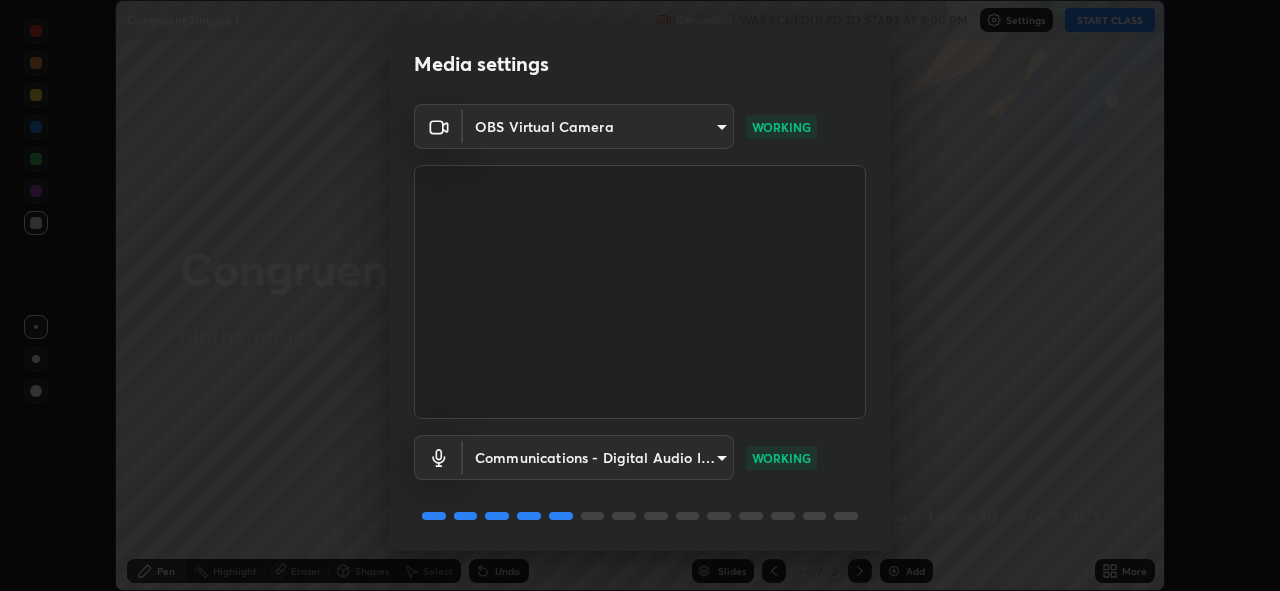 scroll, scrollTop: 65, scrollLeft: 0, axis: vertical 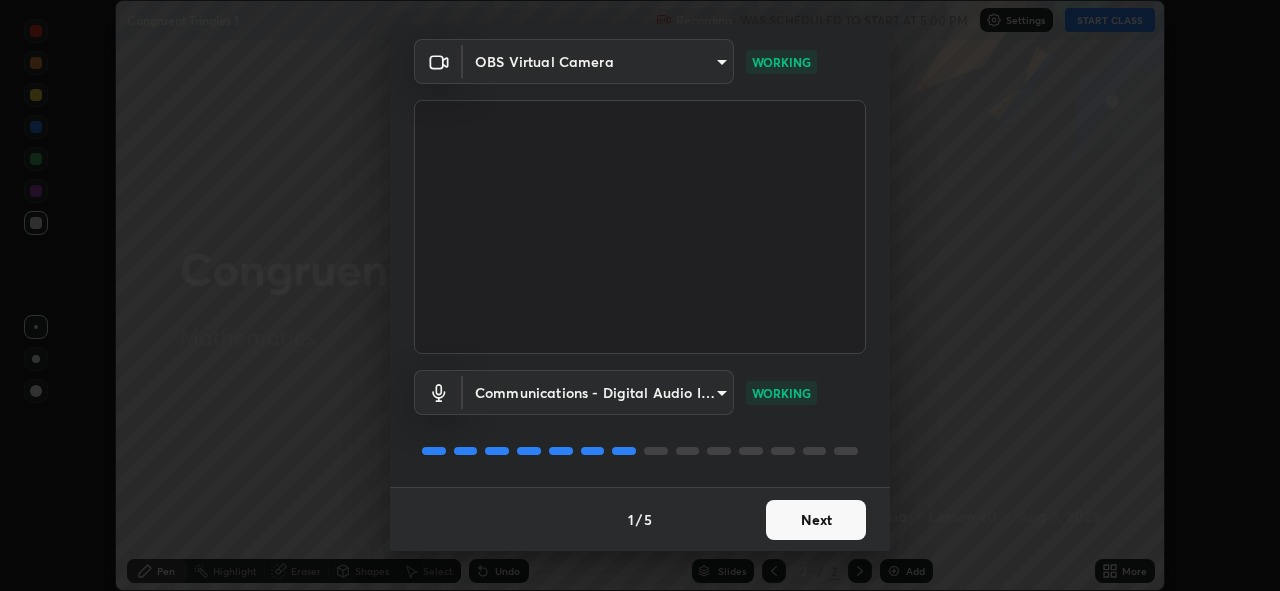 click on "Next" at bounding box center (816, 520) 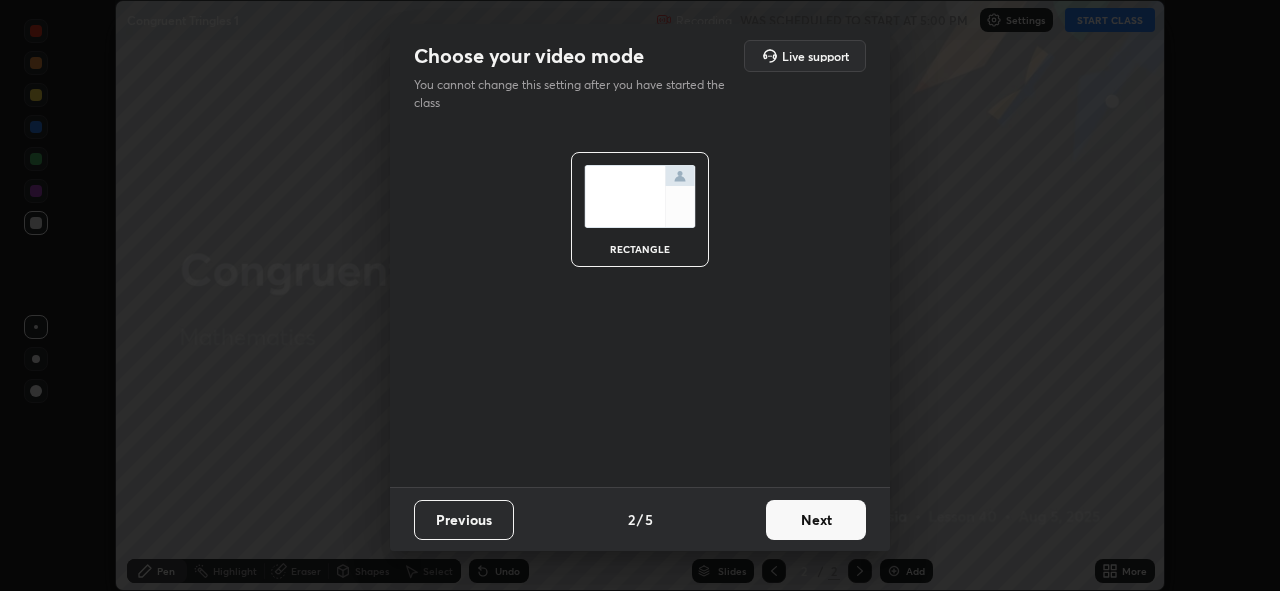 scroll, scrollTop: 0, scrollLeft: 0, axis: both 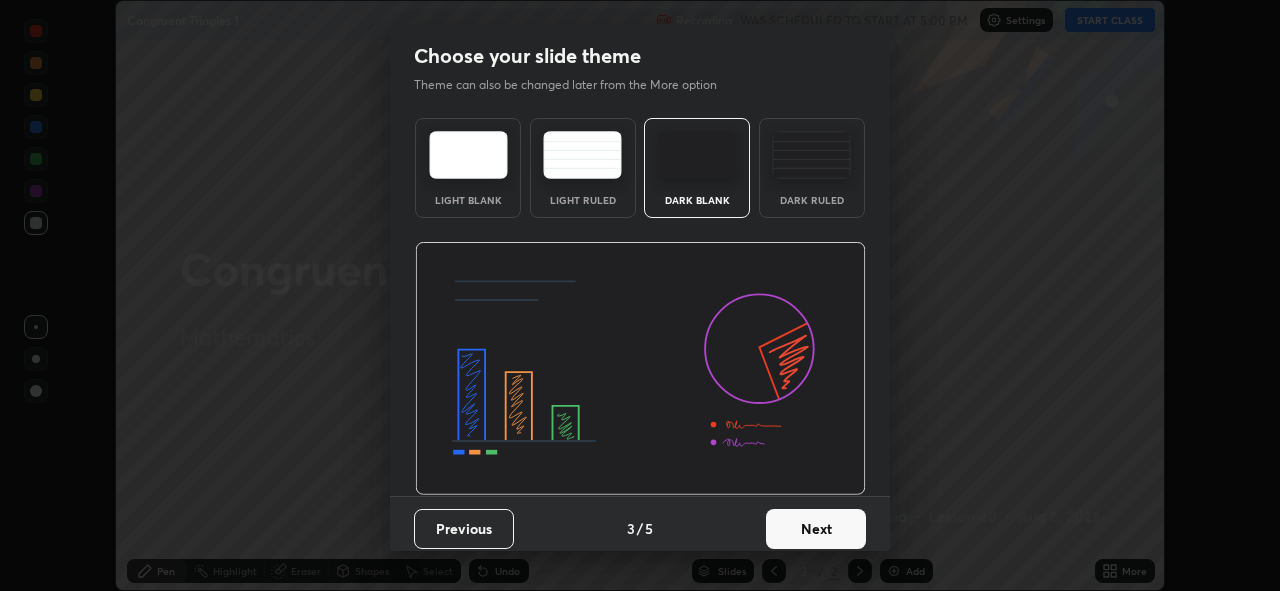 click on "Next" at bounding box center [816, 529] 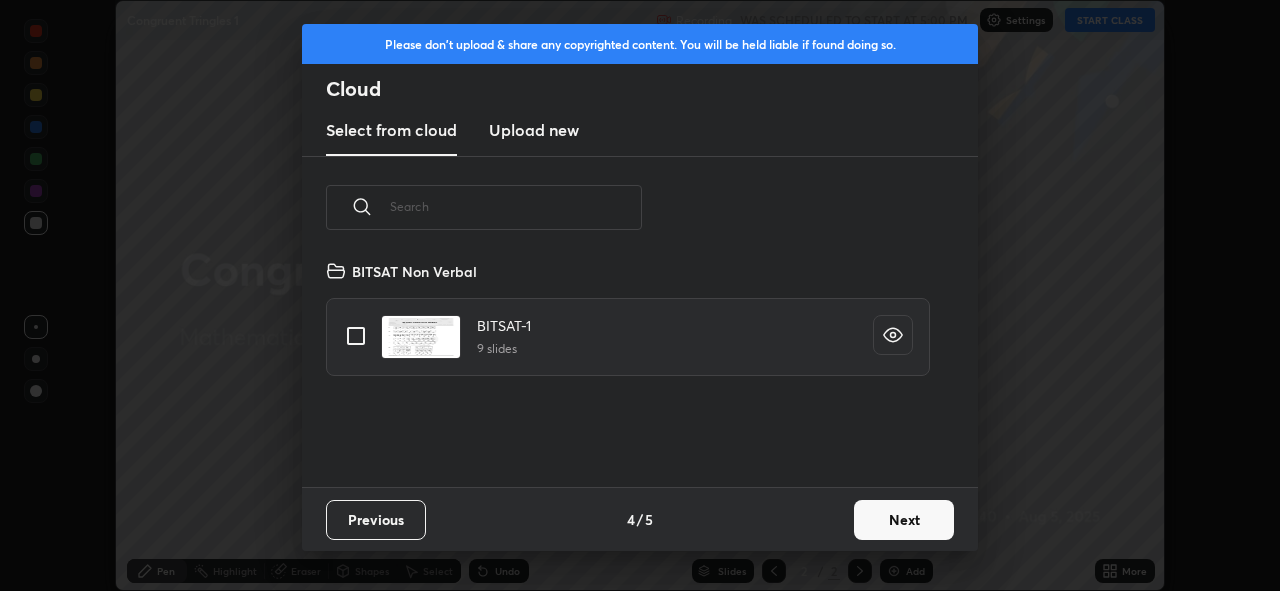click on "Next" at bounding box center [904, 520] 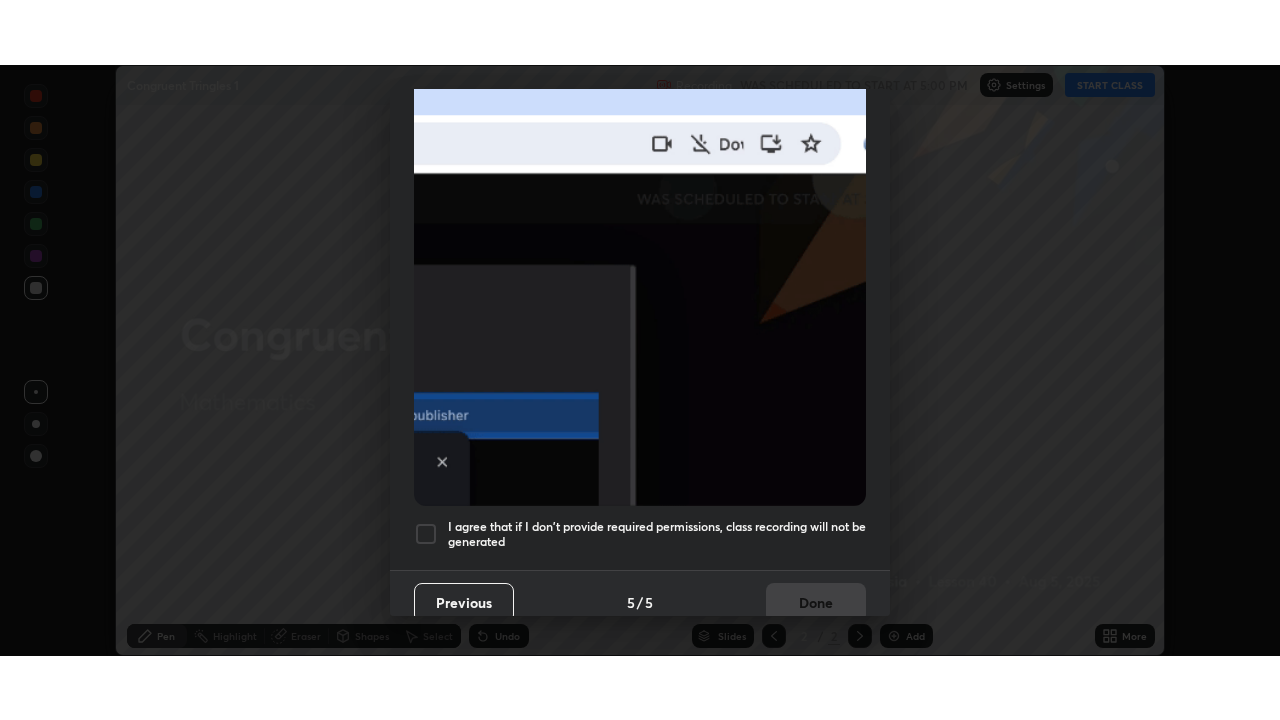 scroll, scrollTop: 473, scrollLeft: 0, axis: vertical 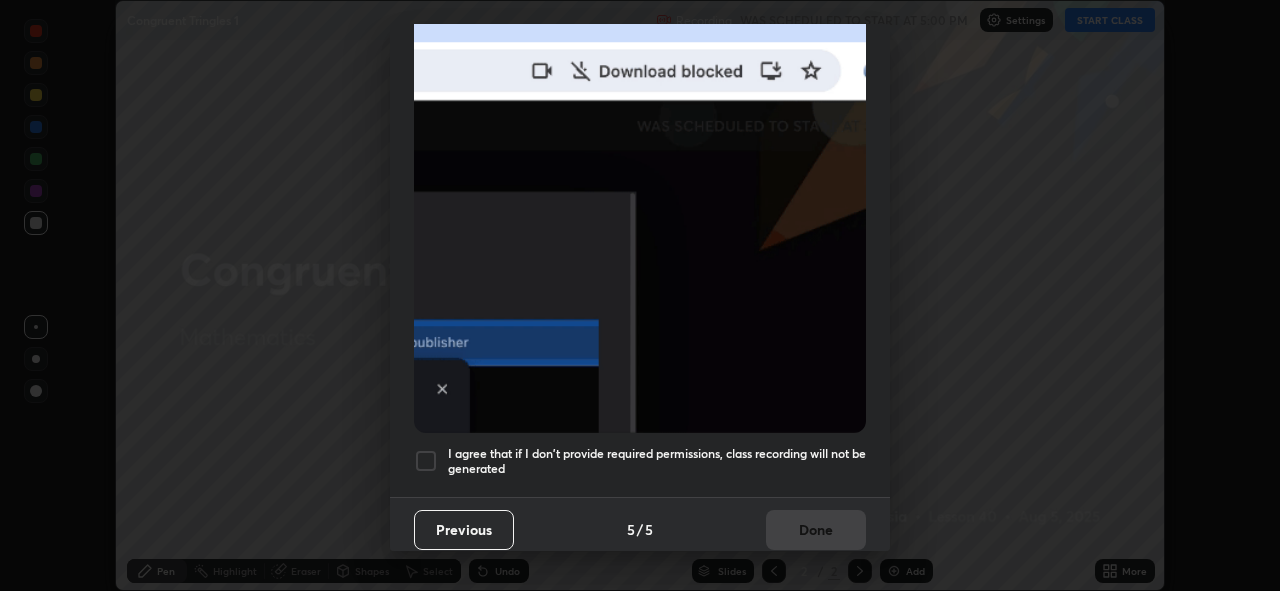 click at bounding box center (426, 461) 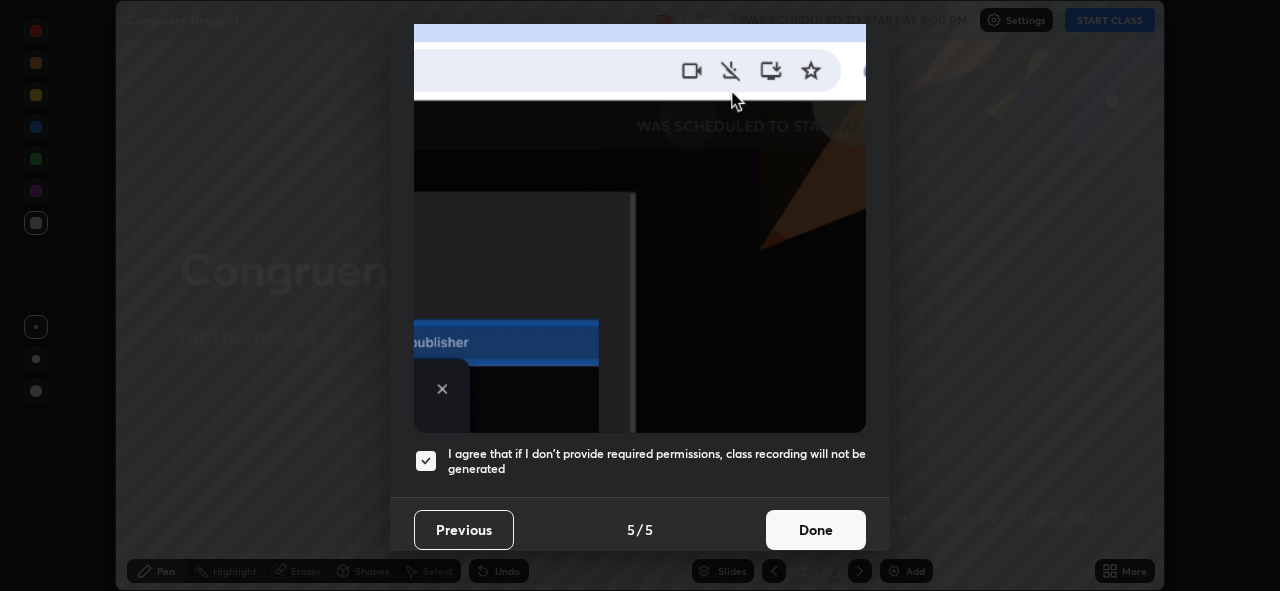 click on "Done" at bounding box center [816, 530] 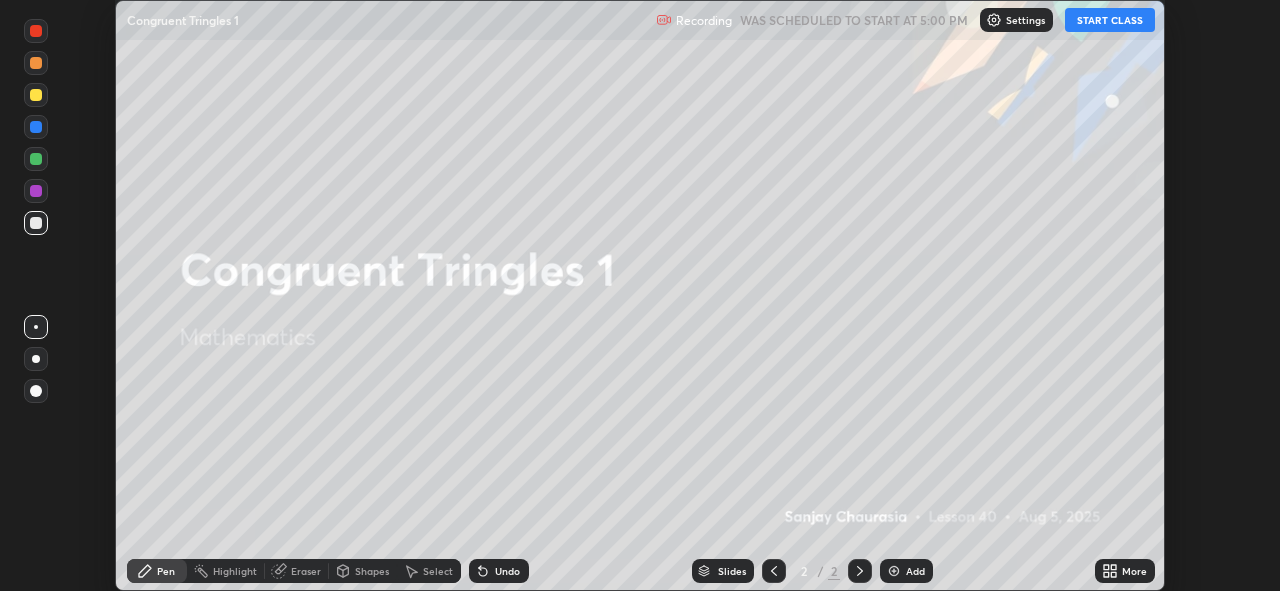 click on "START CLASS" at bounding box center [1110, 20] 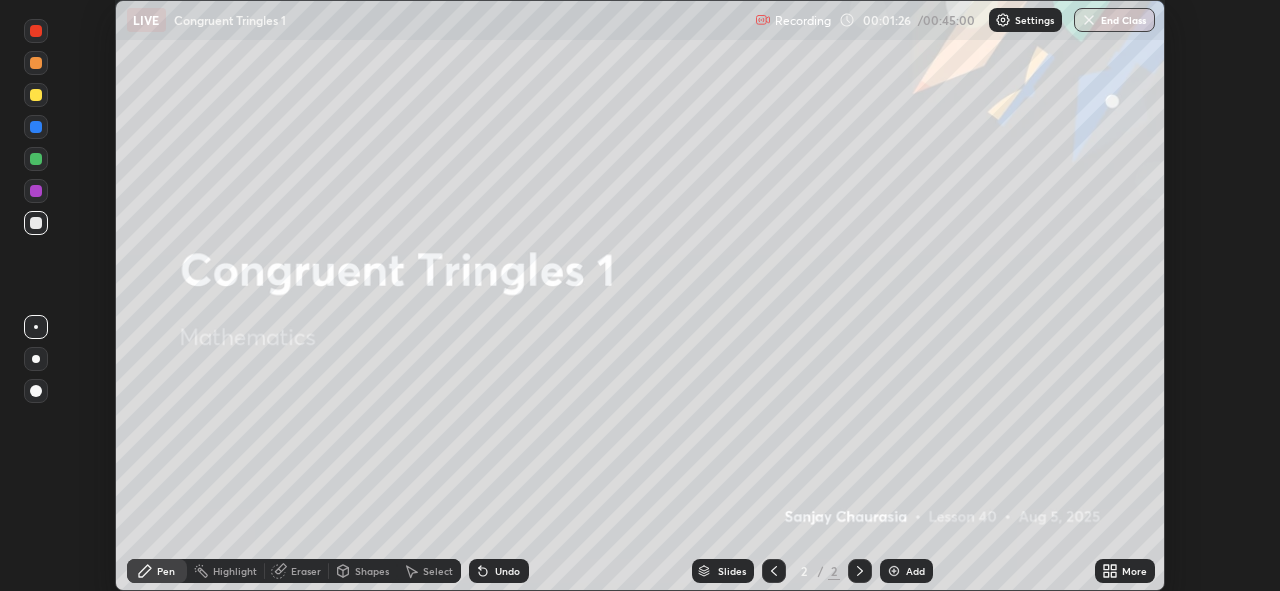 click on "Add" at bounding box center [915, 571] 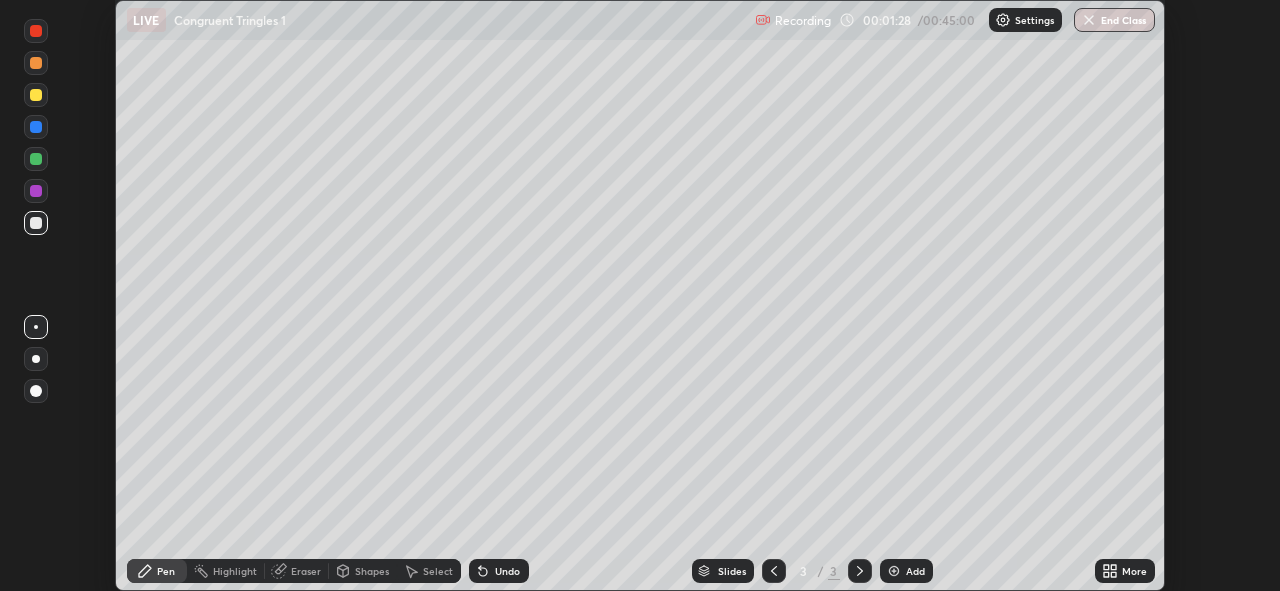 click 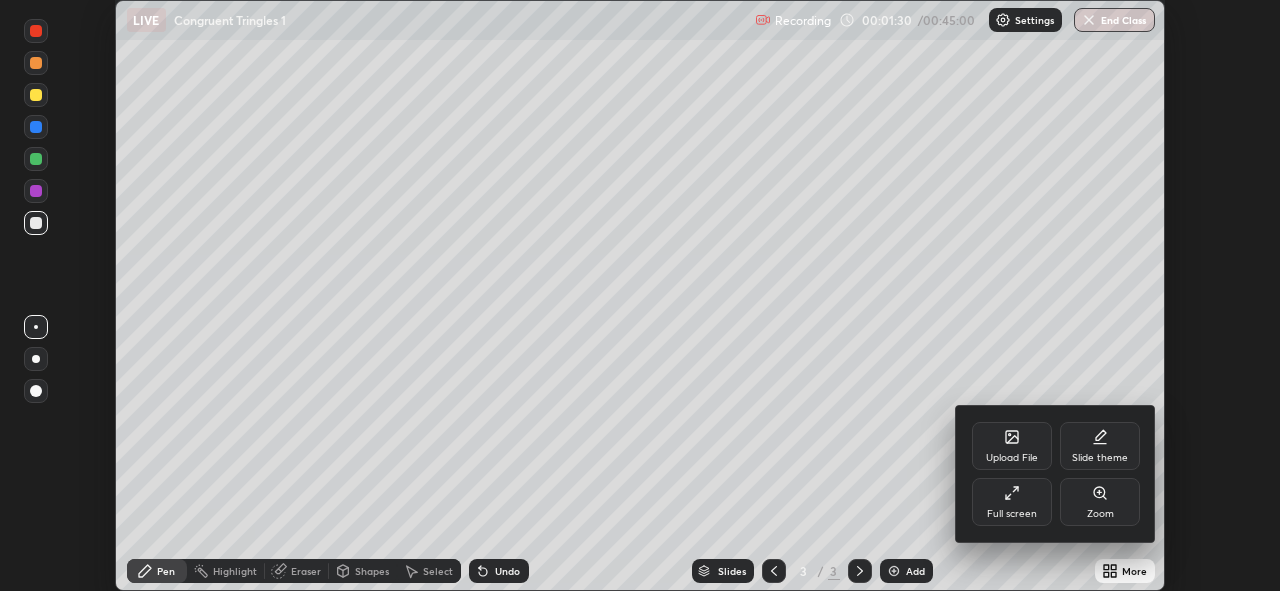 click 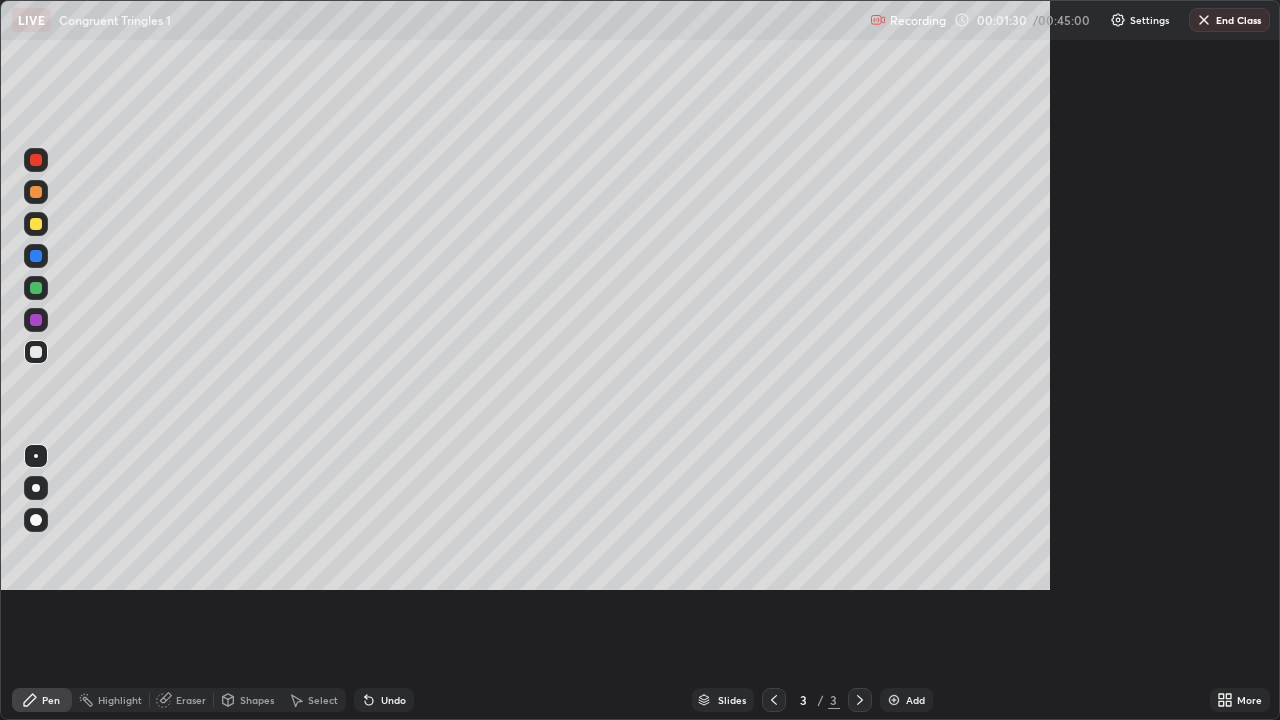 scroll, scrollTop: 99280, scrollLeft: 98720, axis: both 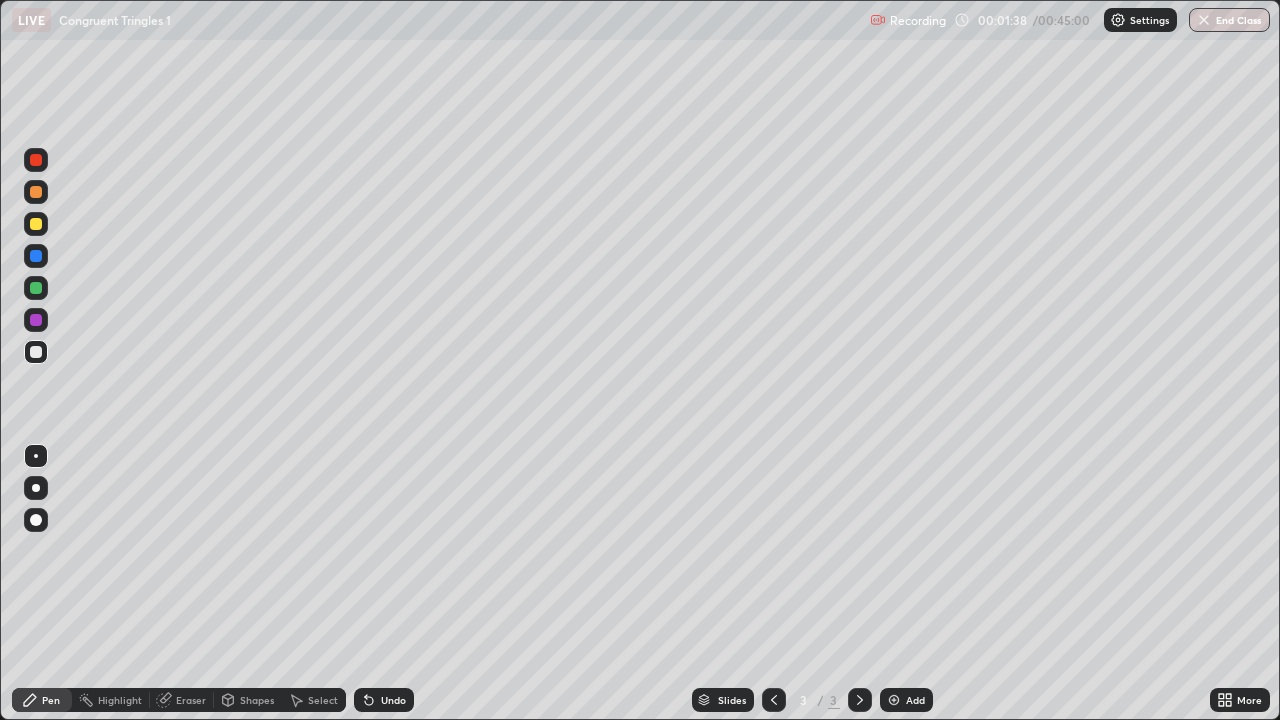 click on "Eraser" at bounding box center (191, 700) 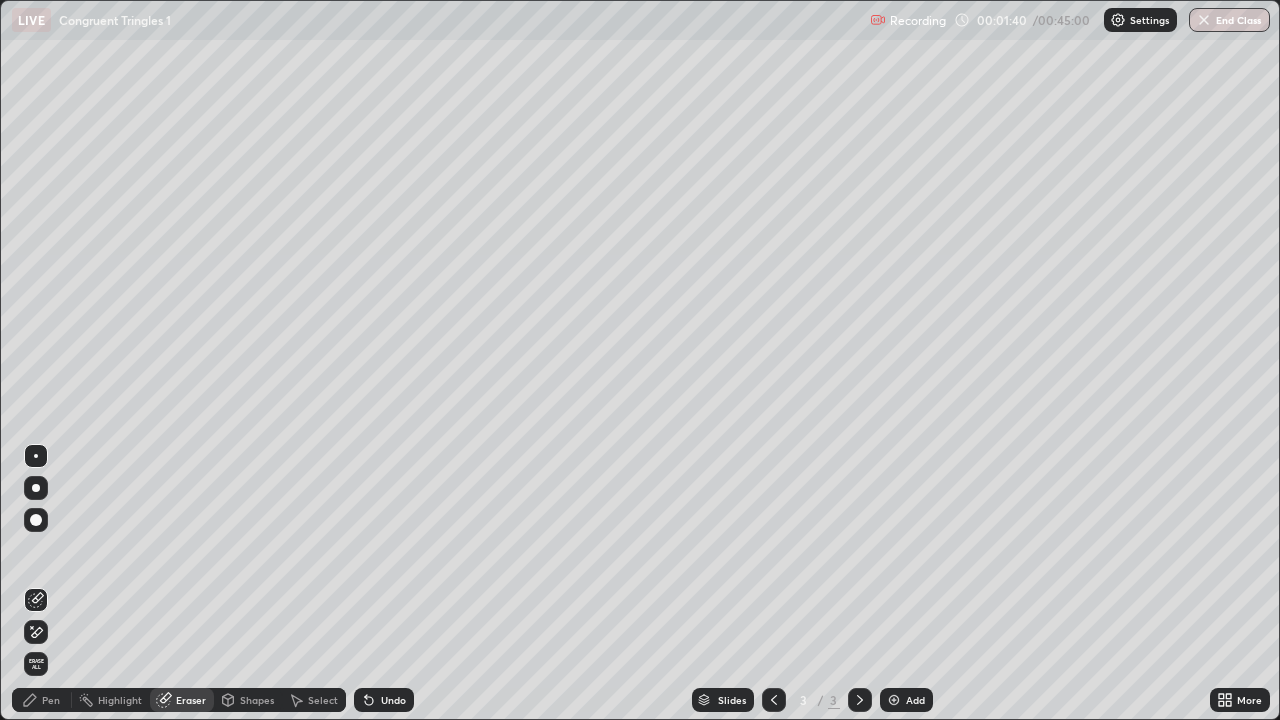 click on "Pen" at bounding box center [51, 700] 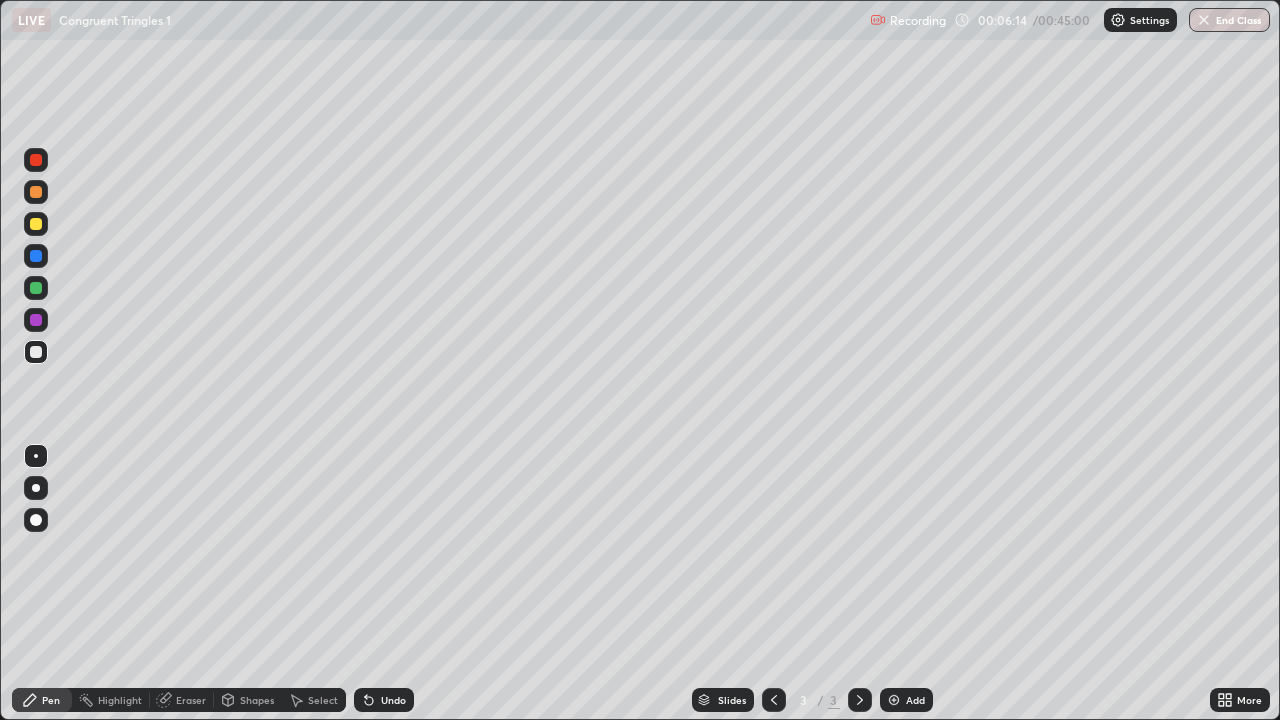 click on "Add" at bounding box center (915, 700) 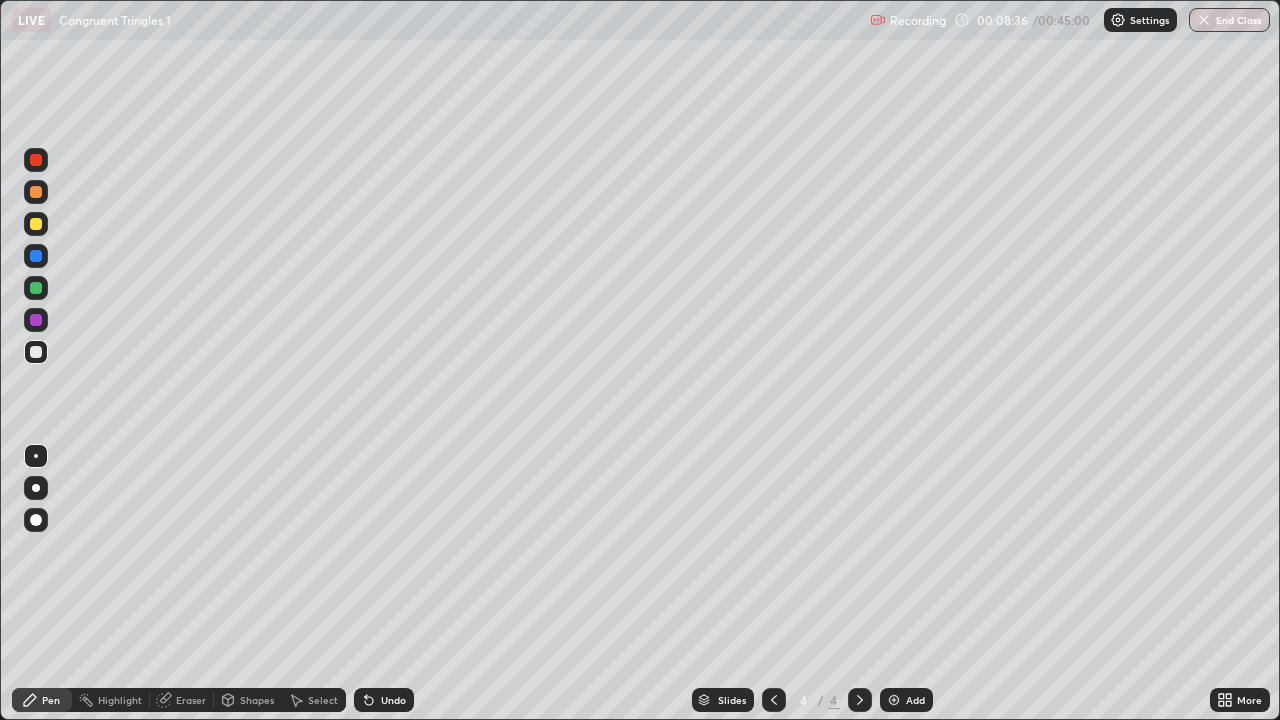 click at bounding box center (36, 224) 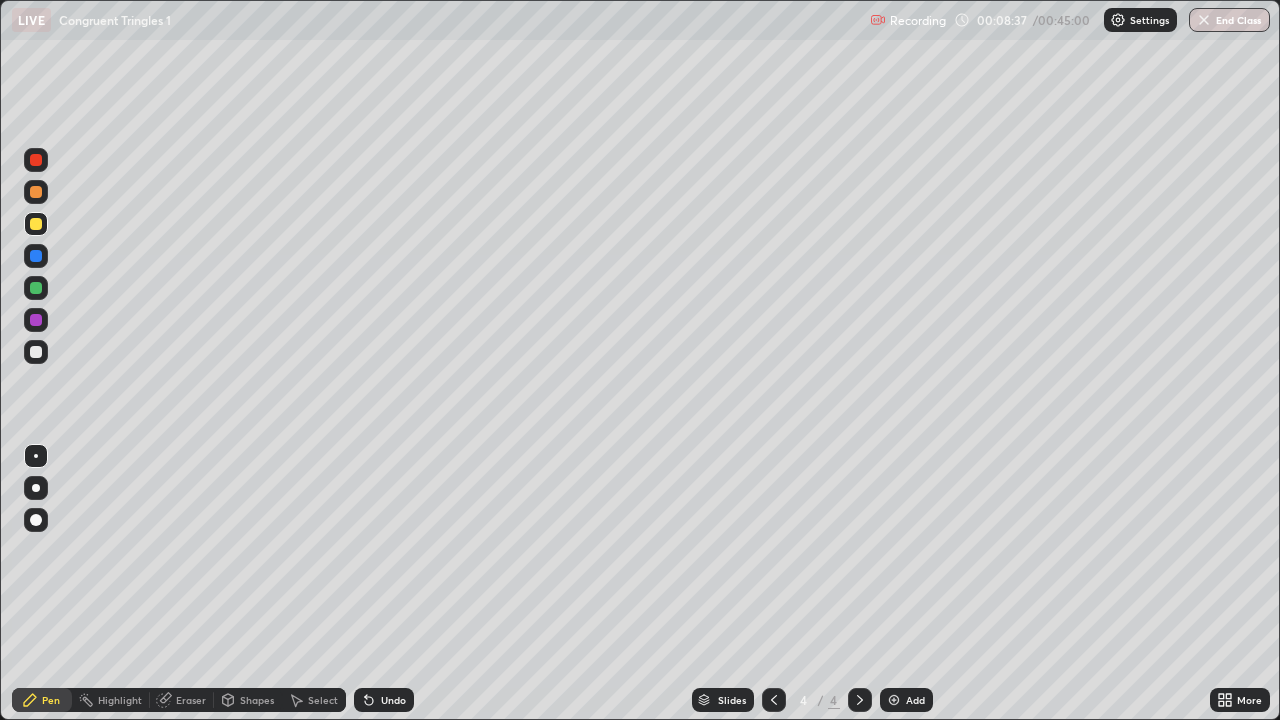 click at bounding box center [36, 160] 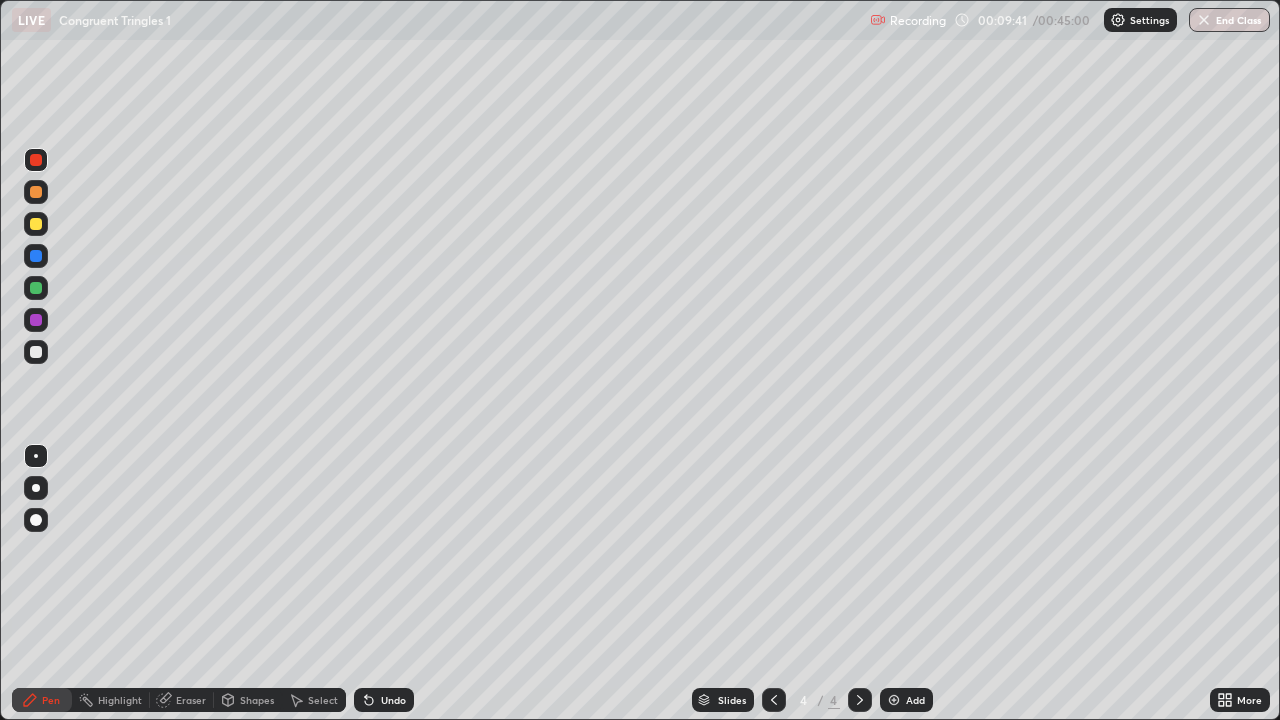 click at bounding box center [36, 352] 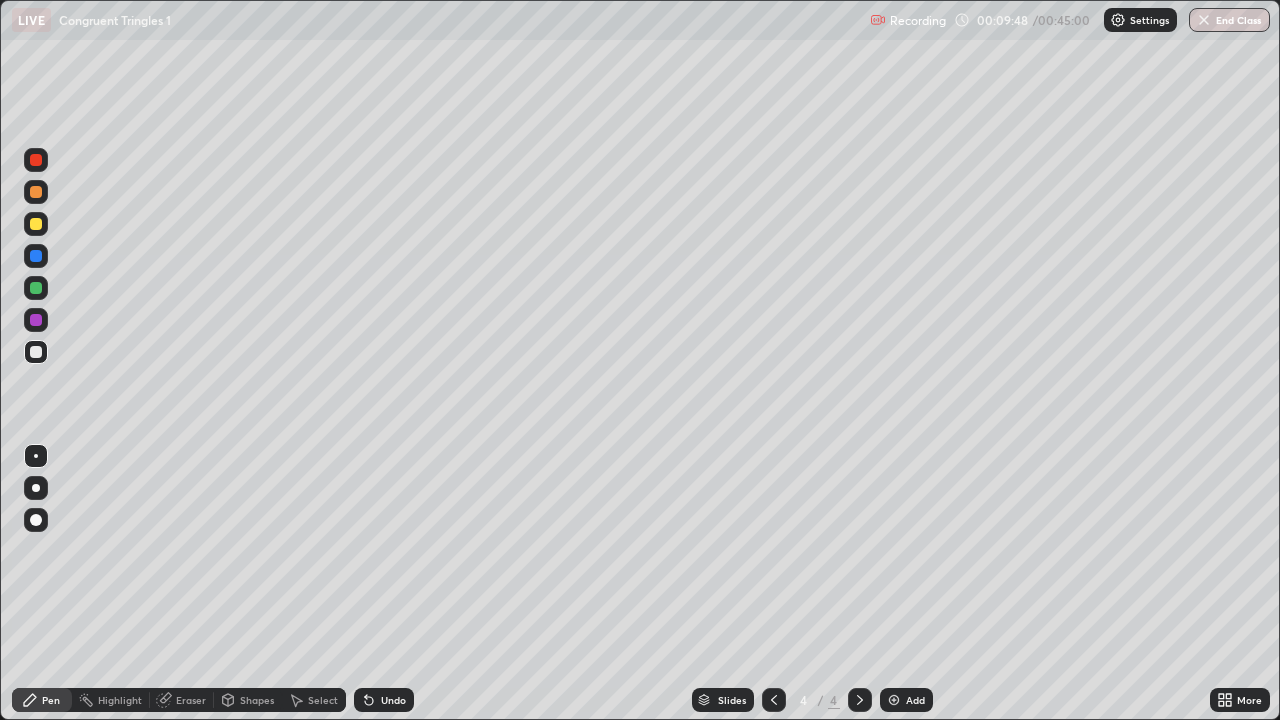 click at bounding box center [36, 256] 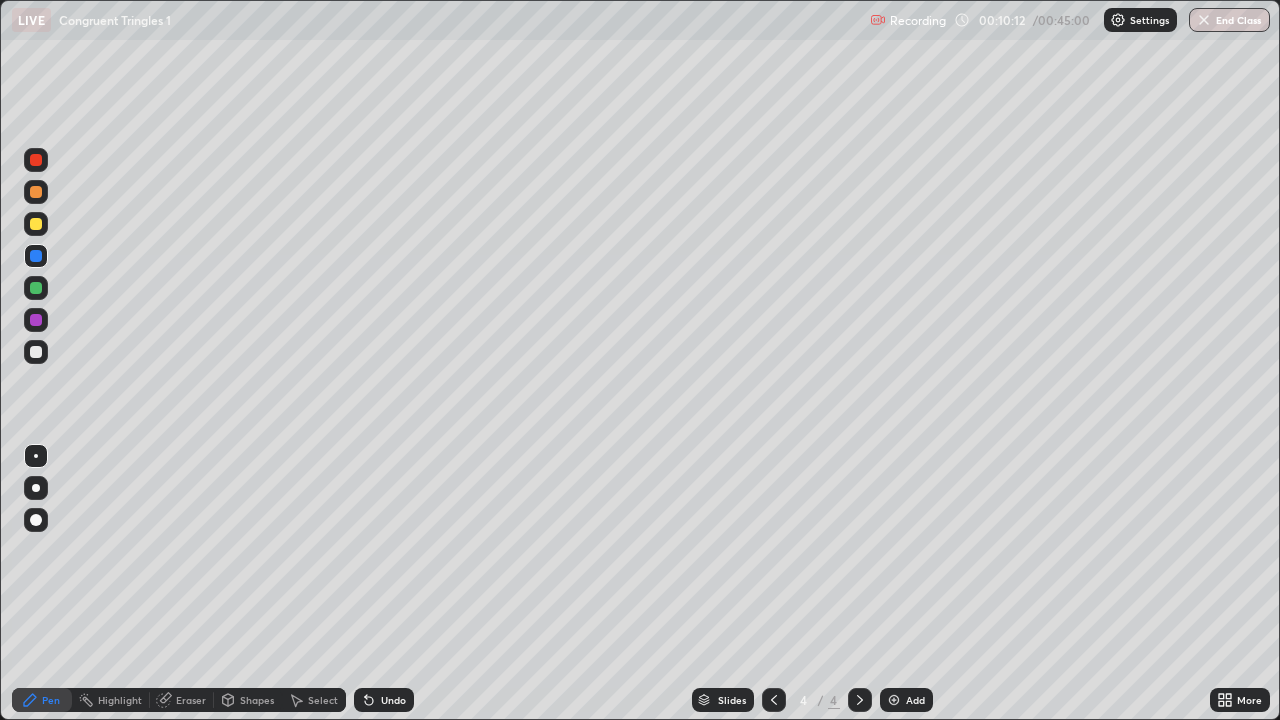click on "Add" at bounding box center [915, 700] 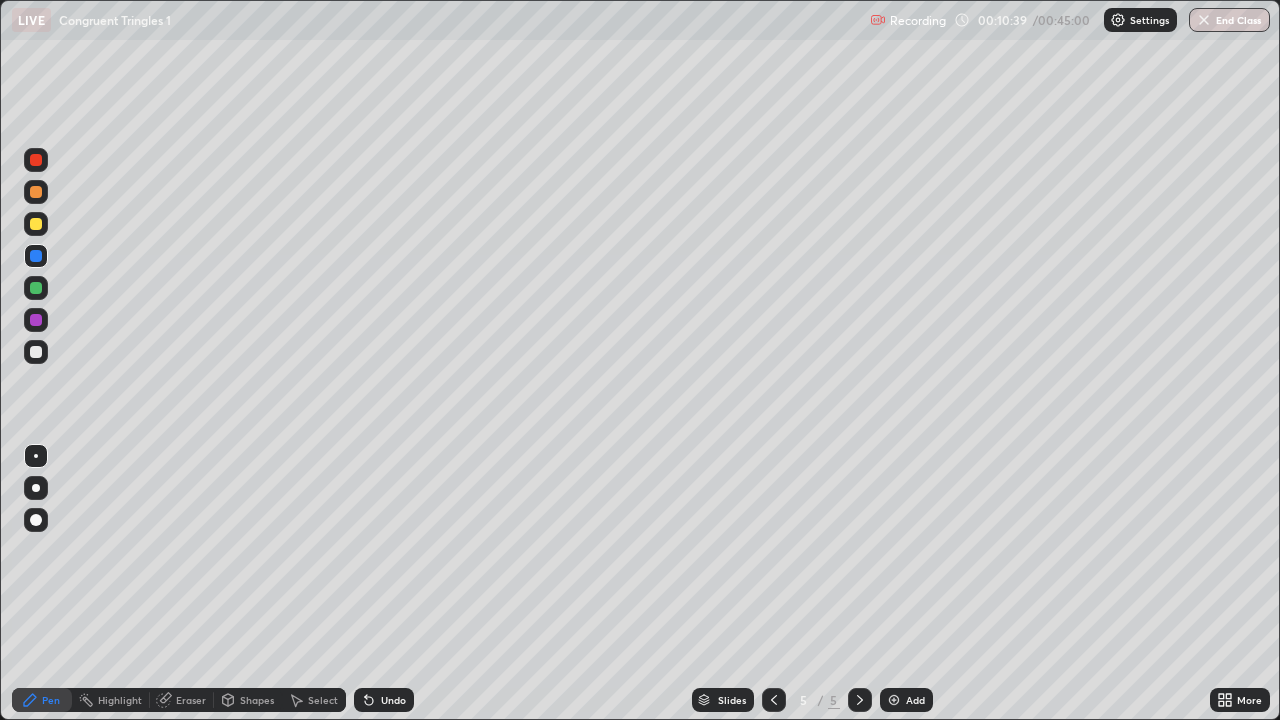click at bounding box center (36, 224) 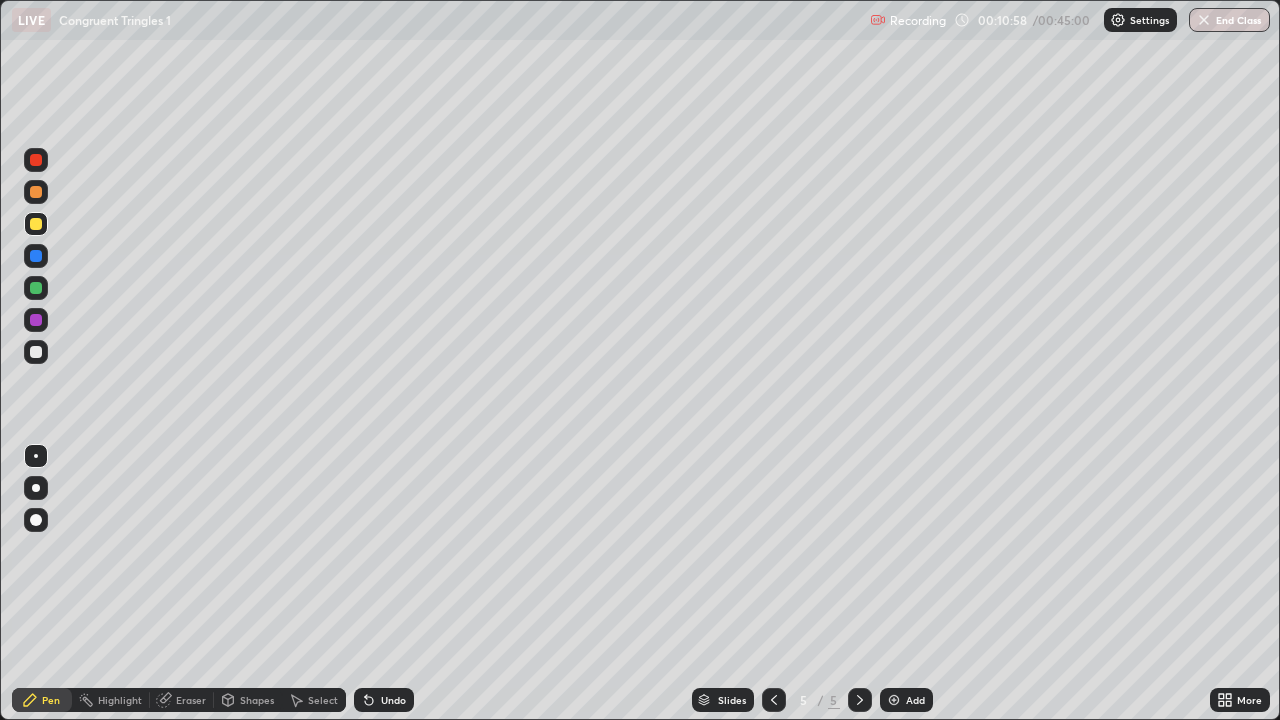 click at bounding box center (36, 160) 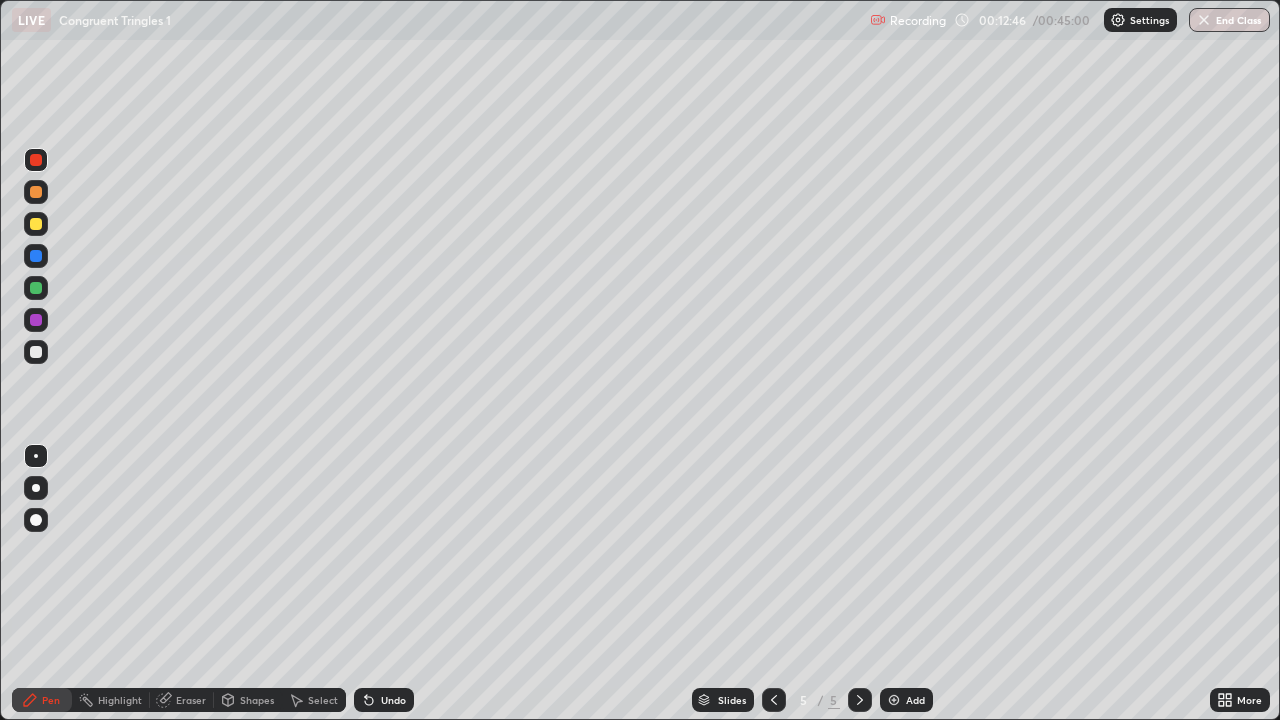 click at bounding box center [36, 288] 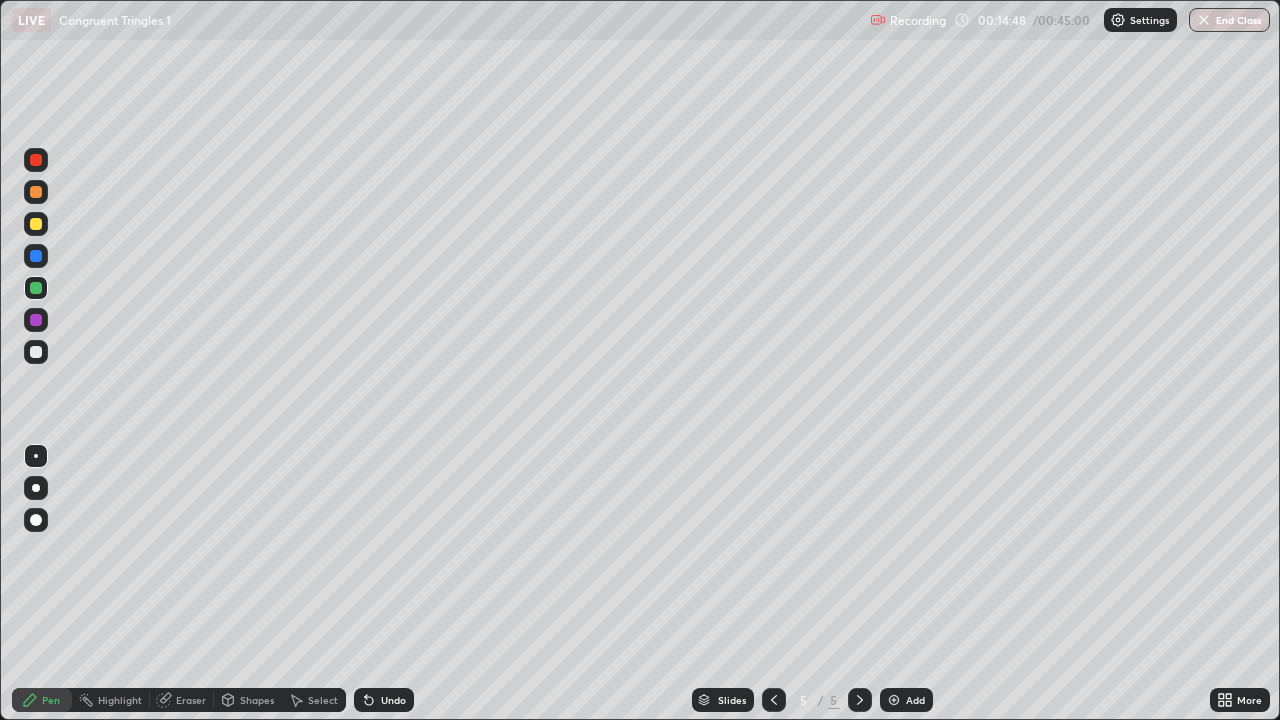 click at bounding box center [36, 256] 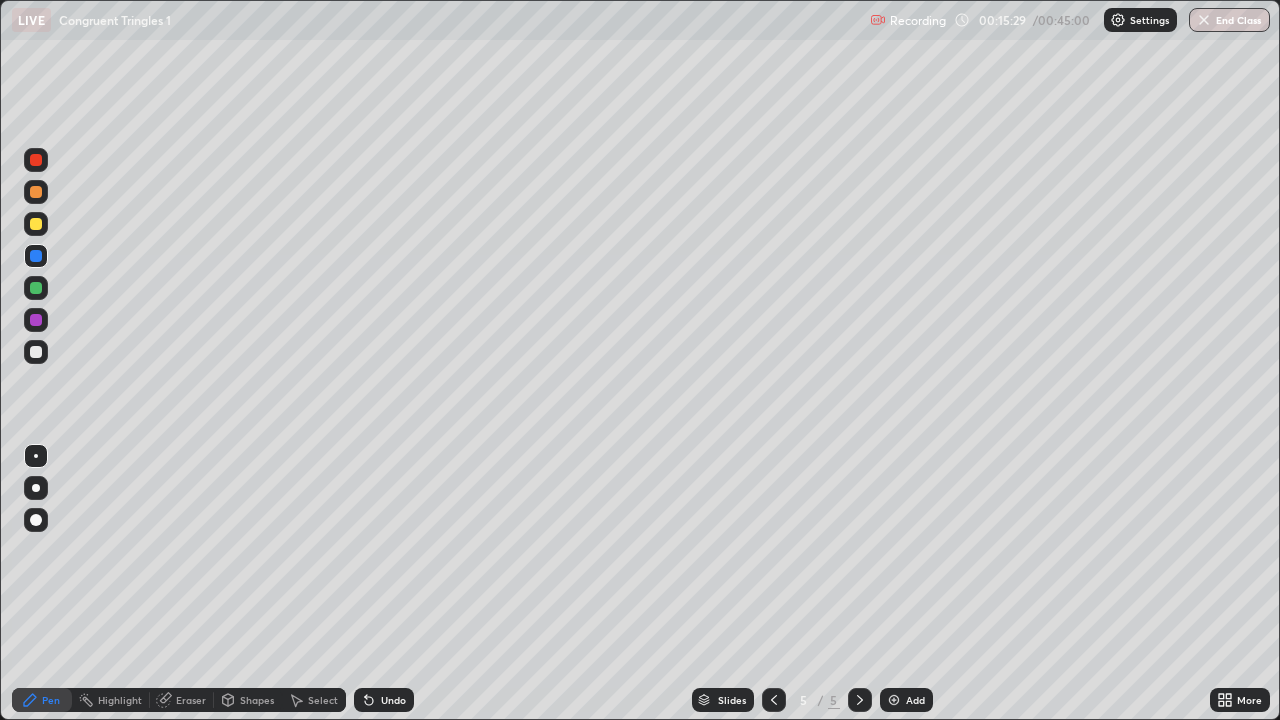 click at bounding box center (36, 160) 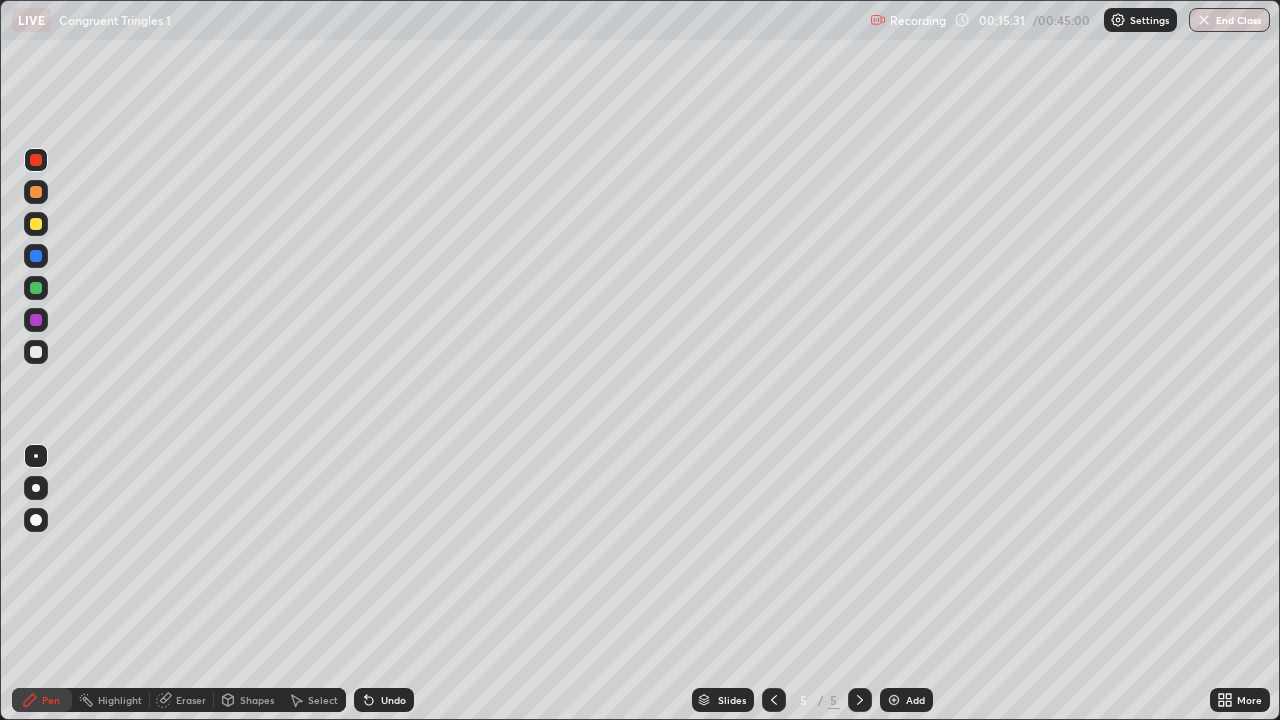click at bounding box center [36, 192] 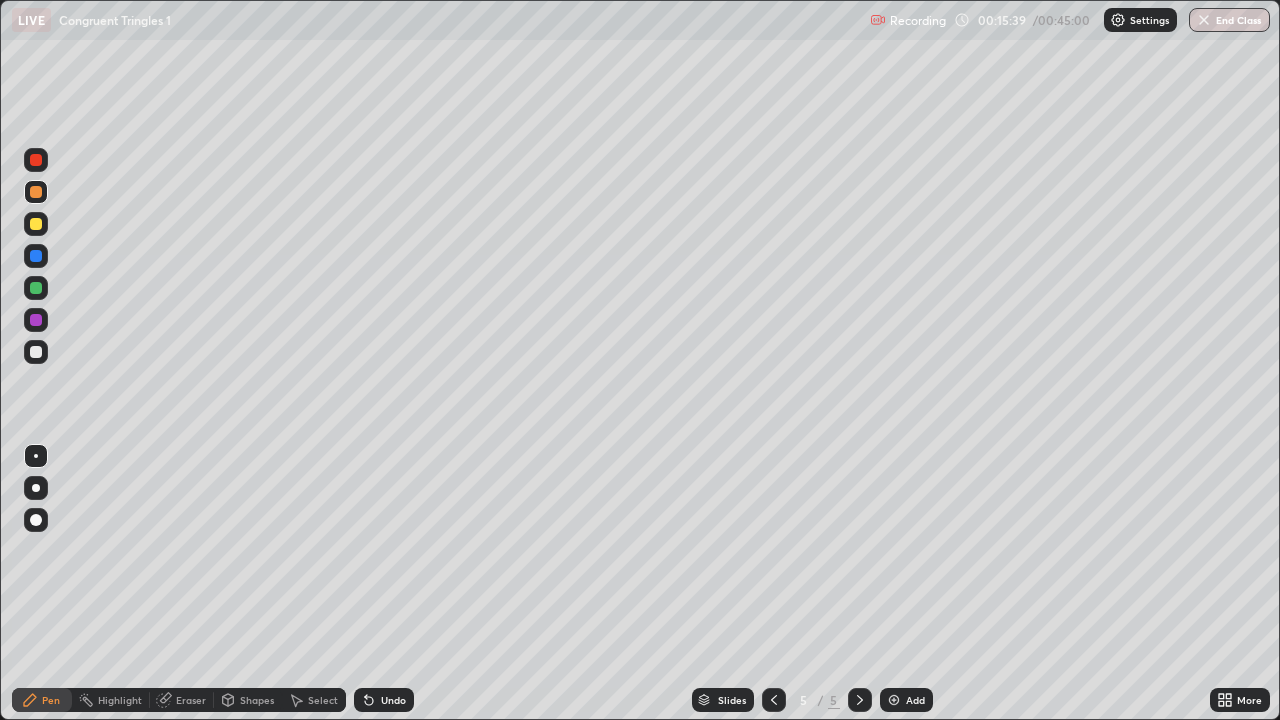 click at bounding box center [36, 288] 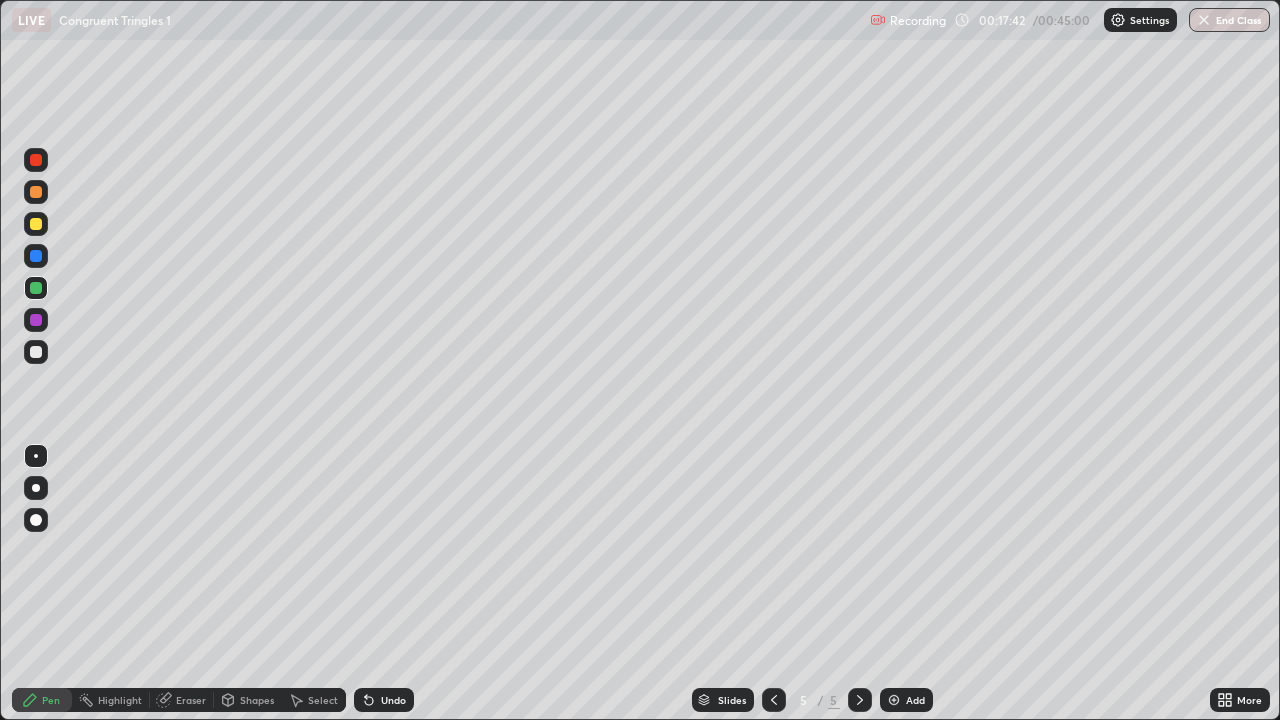 click on "Eraser" at bounding box center [191, 700] 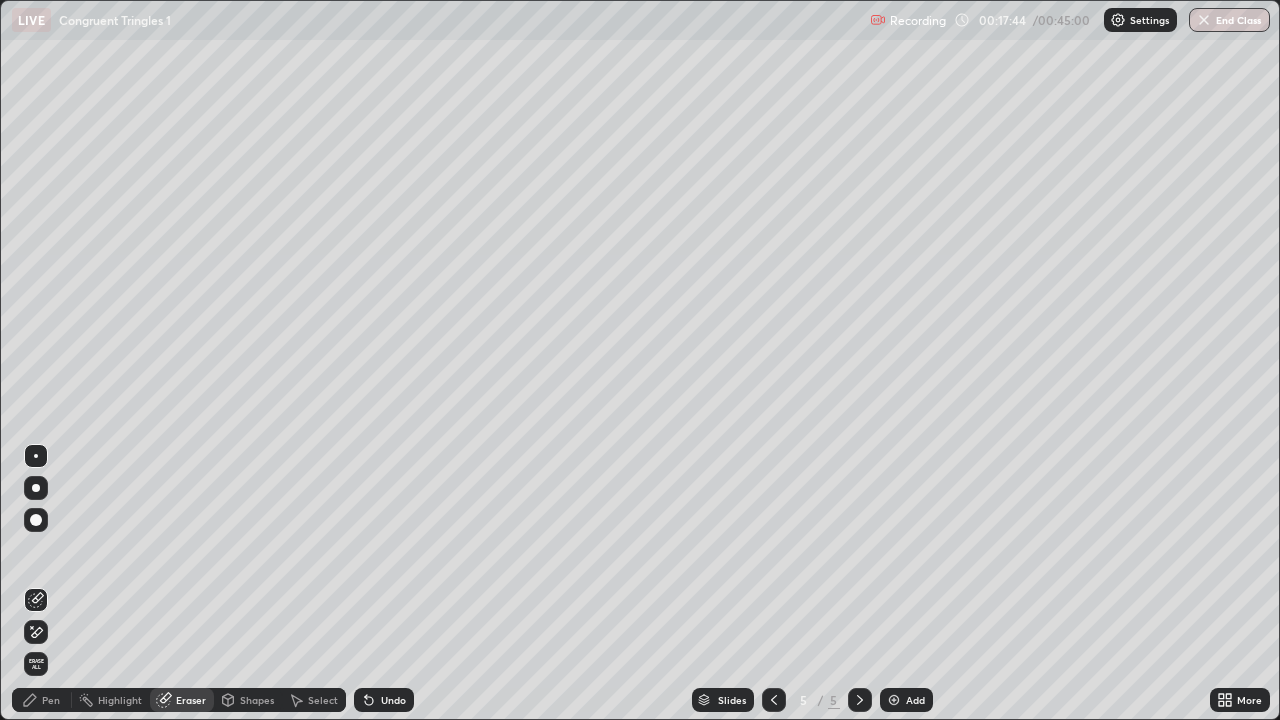 click on "Pen" at bounding box center (51, 700) 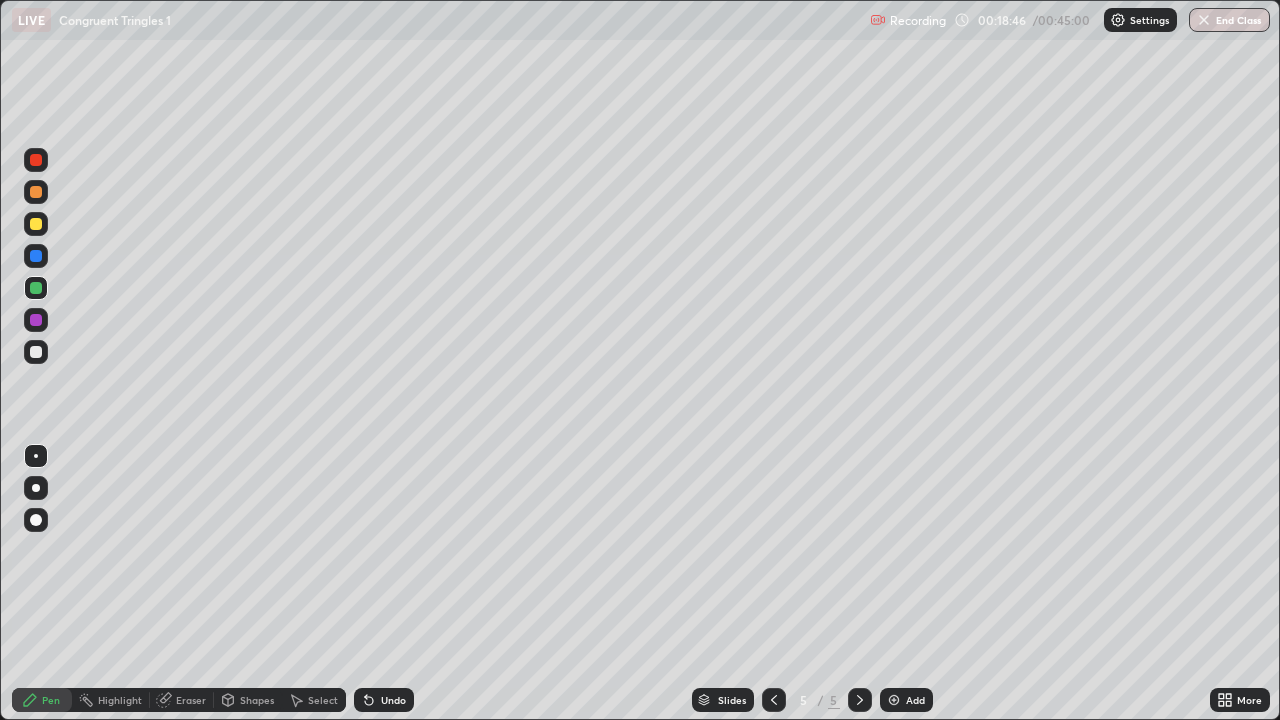 click at bounding box center [36, 352] 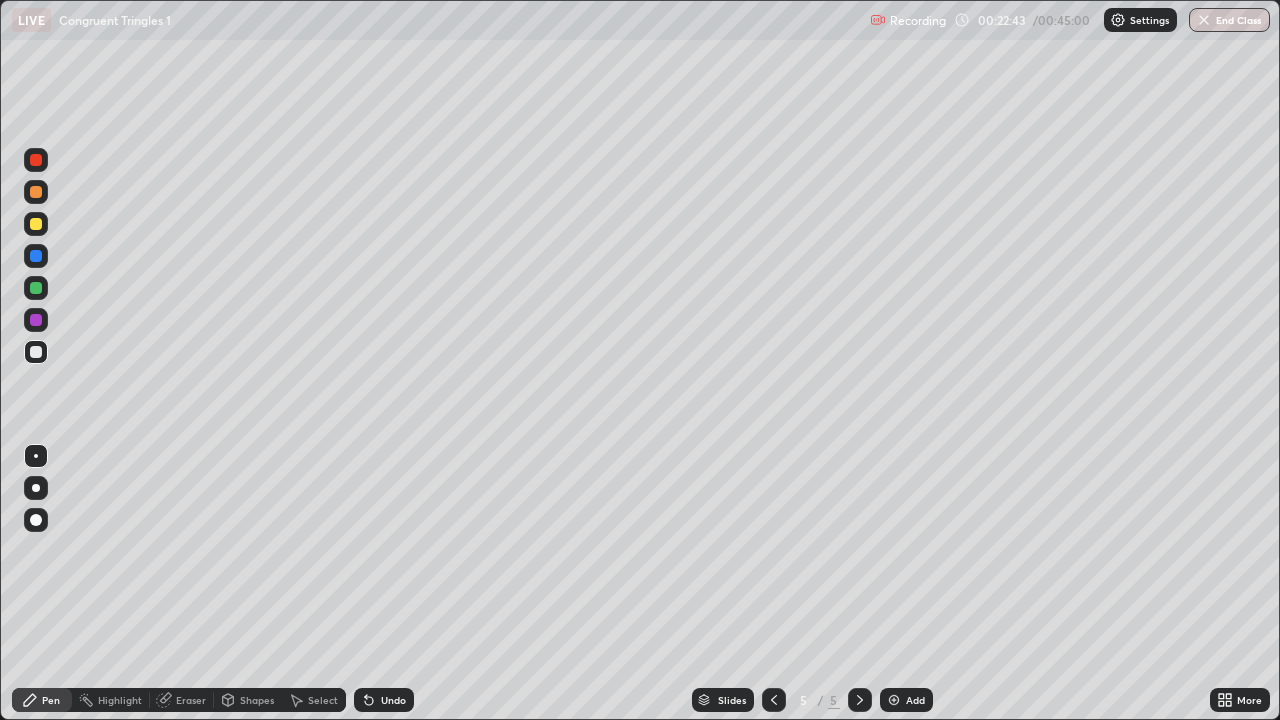 click on "Eraser" at bounding box center (191, 700) 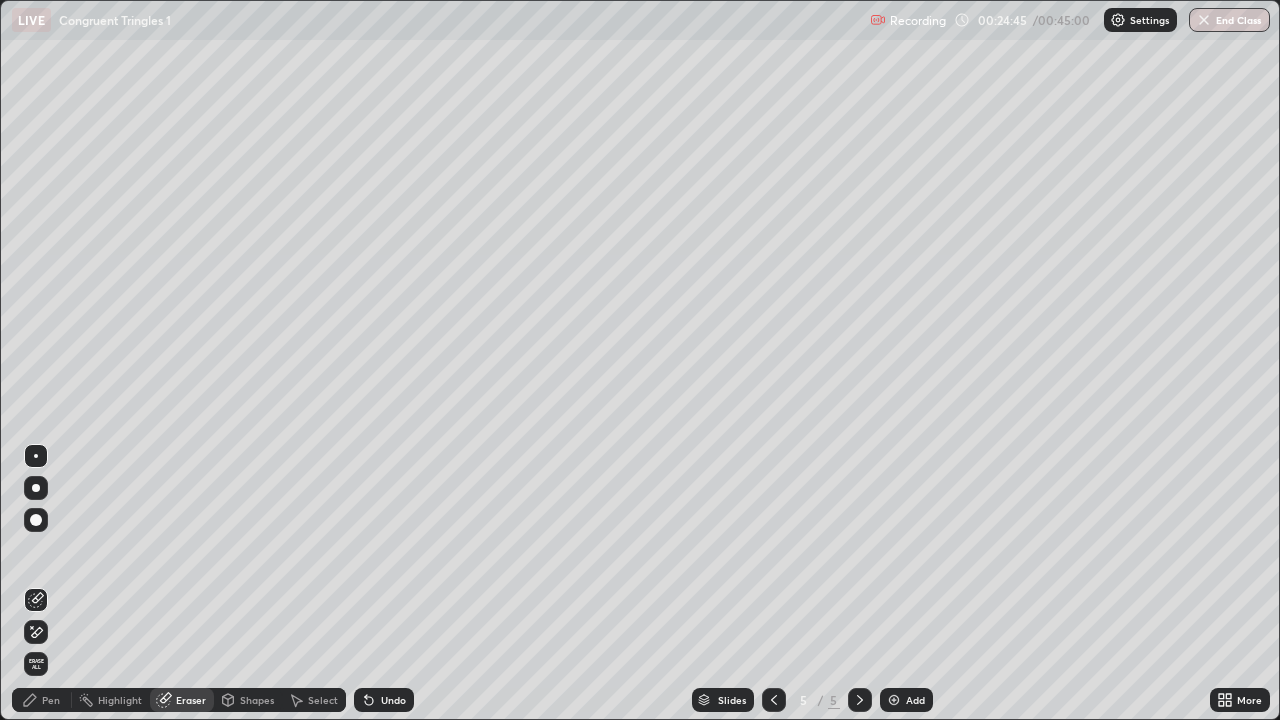 click on "Pen" at bounding box center [42, 700] 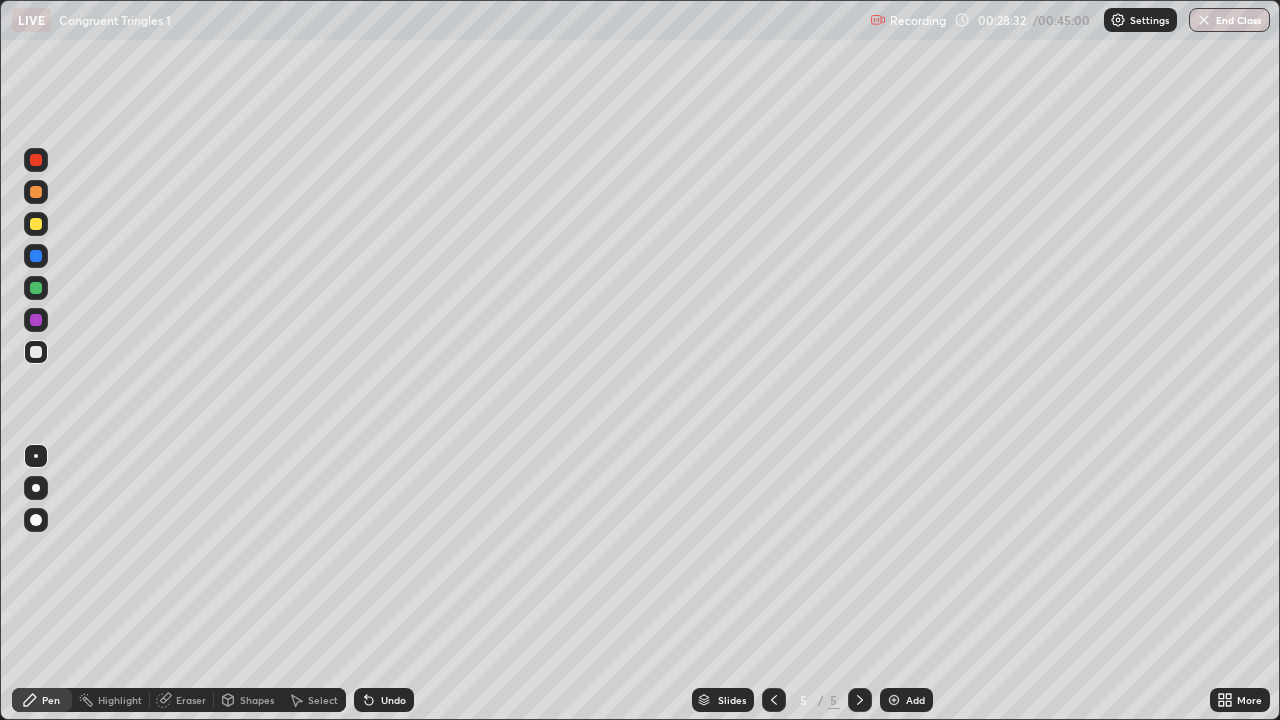 click on "Add" at bounding box center [915, 700] 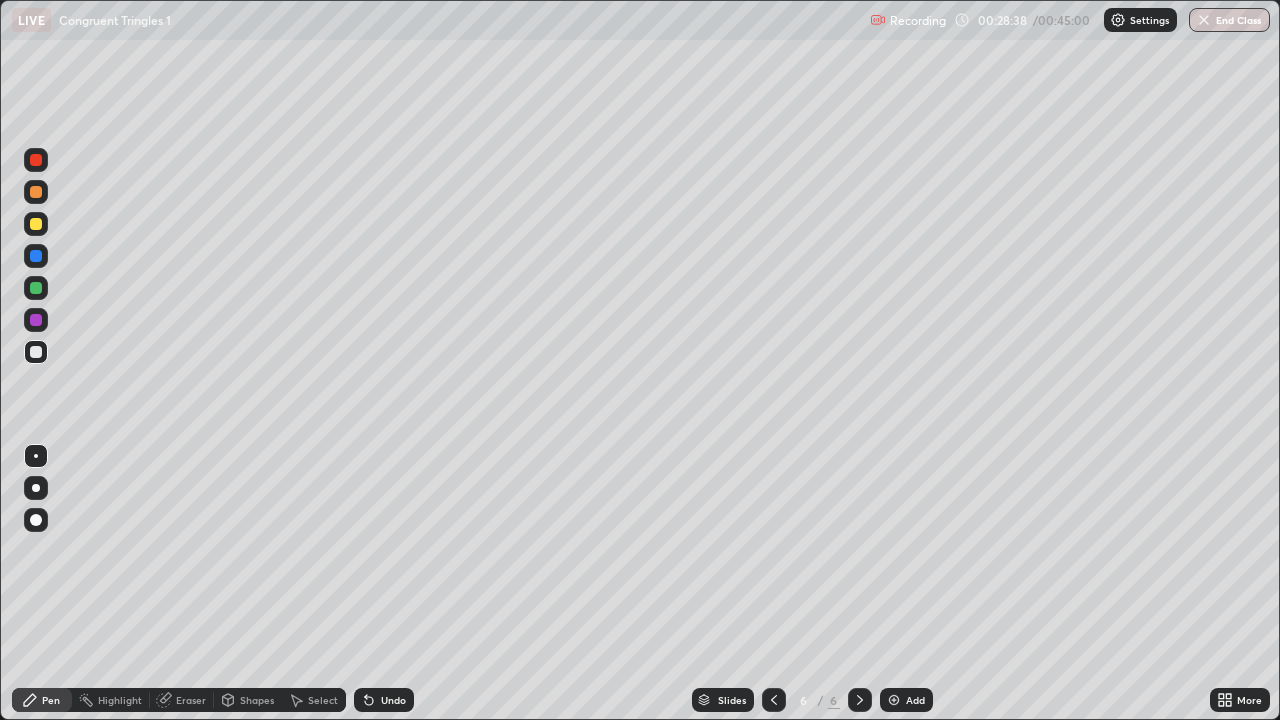 click at bounding box center (36, 288) 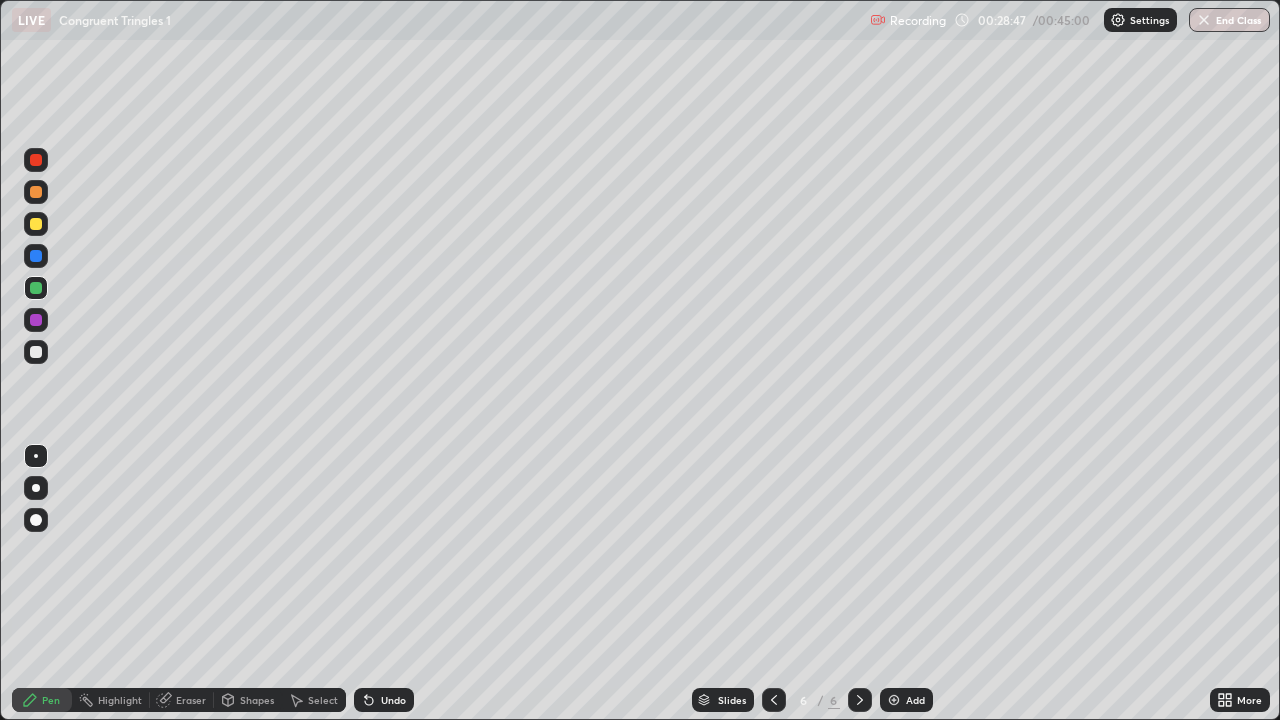 click at bounding box center (36, 224) 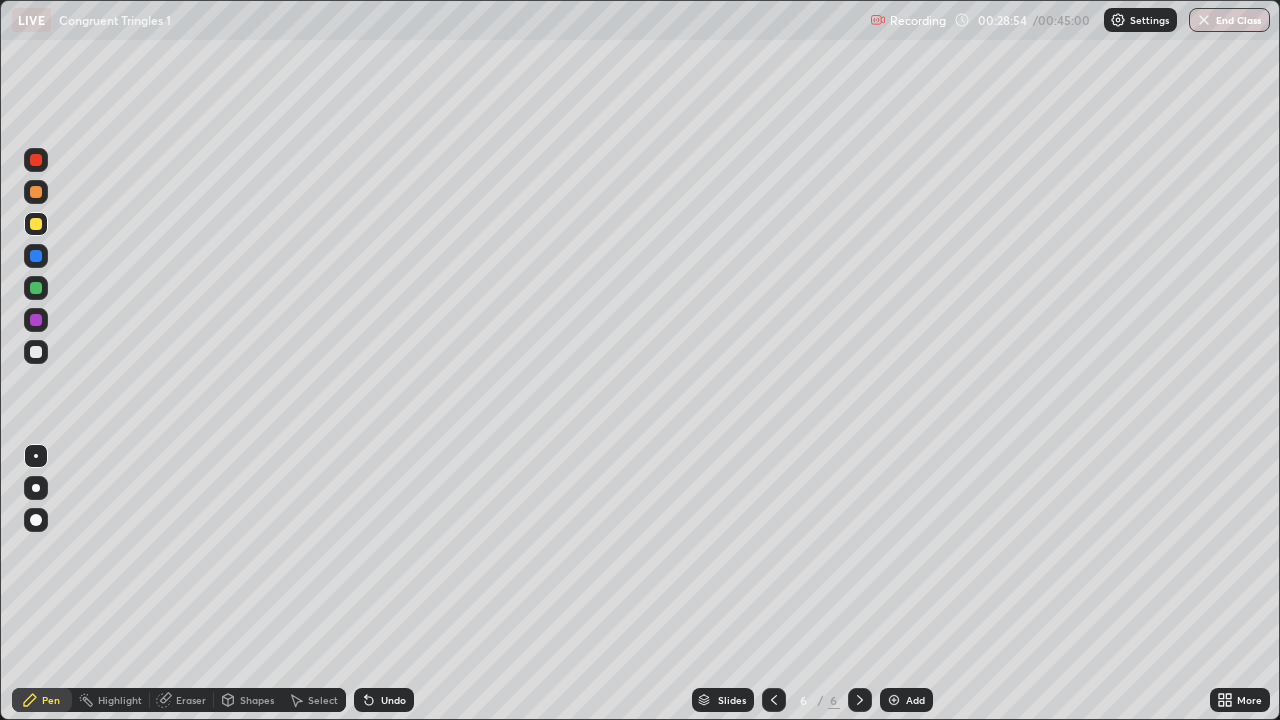 click at bounding box center [36, 160] 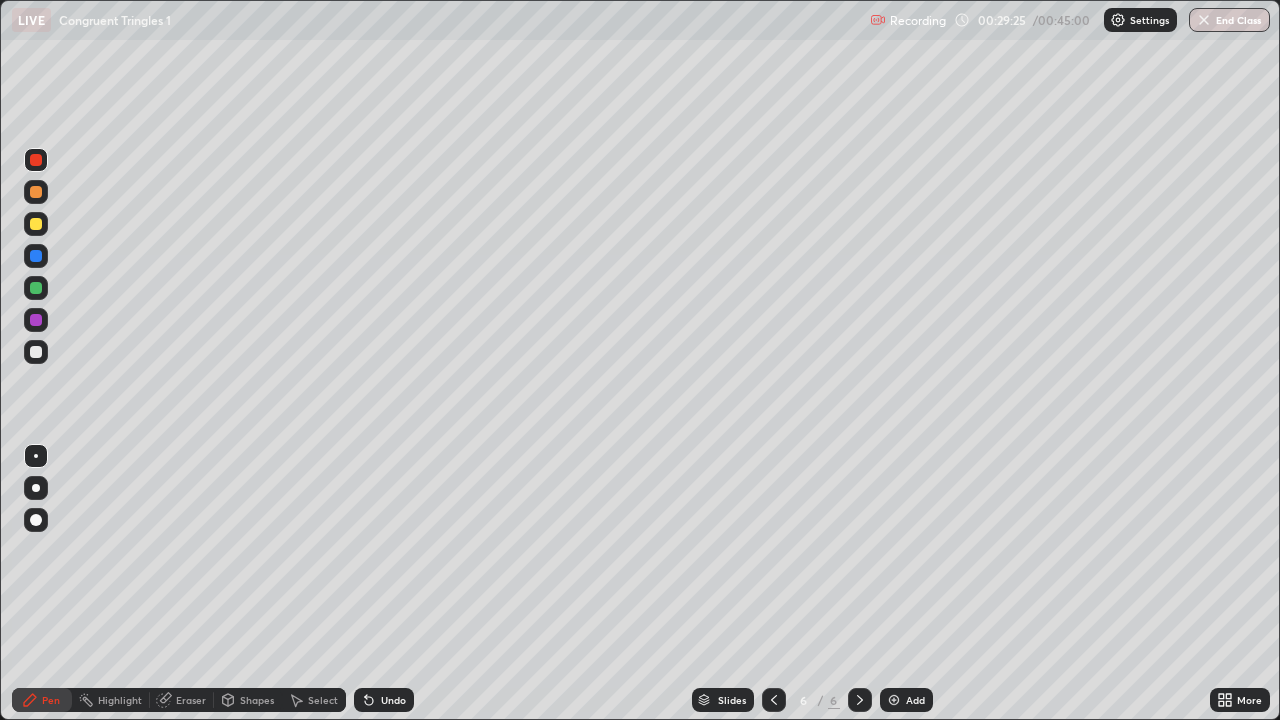 click at bounding box center [36, 192] 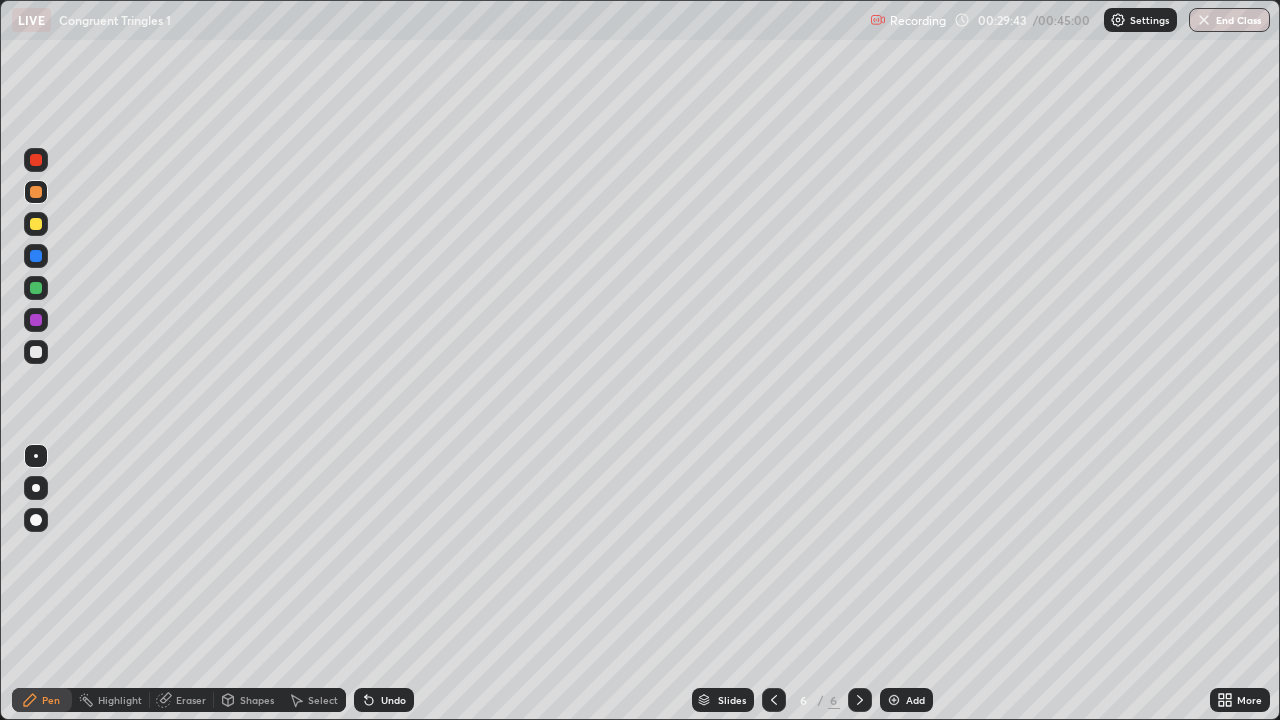 click on "Eraser" at bounding box center (191, 700) 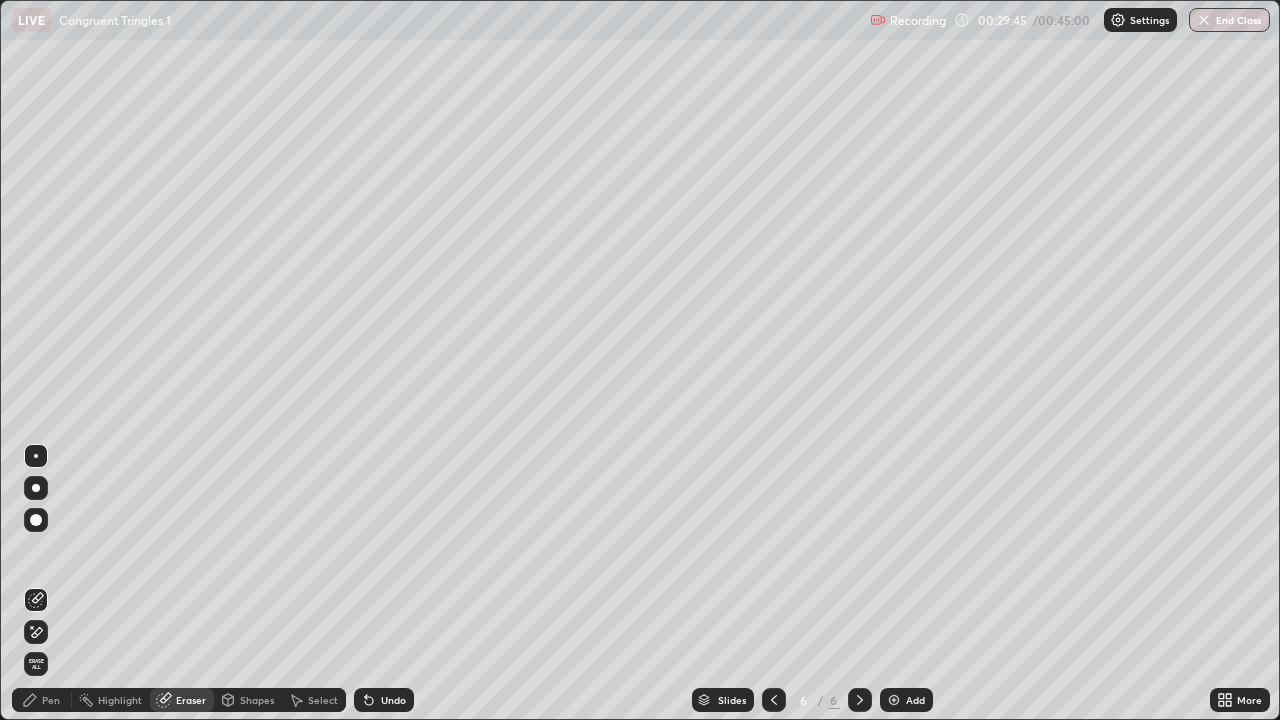 click on "Pen" at bounding box center (51, 700) 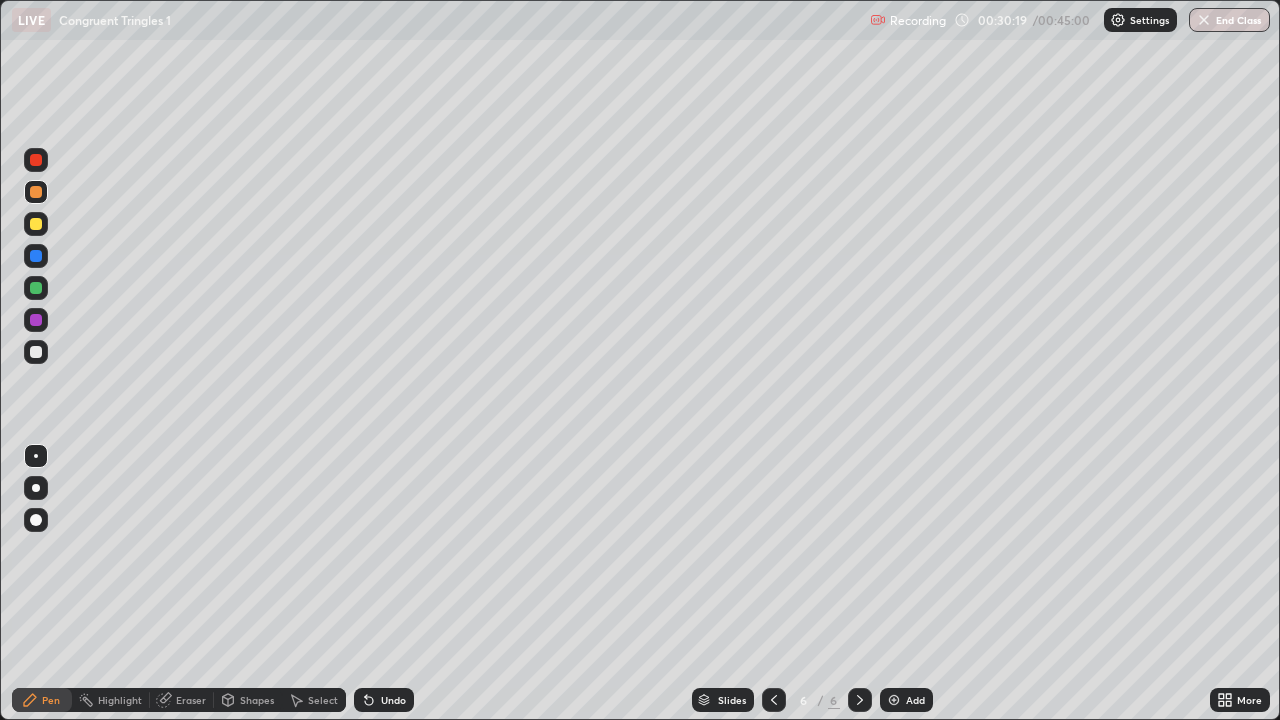 click at bounding box center (36, 160) 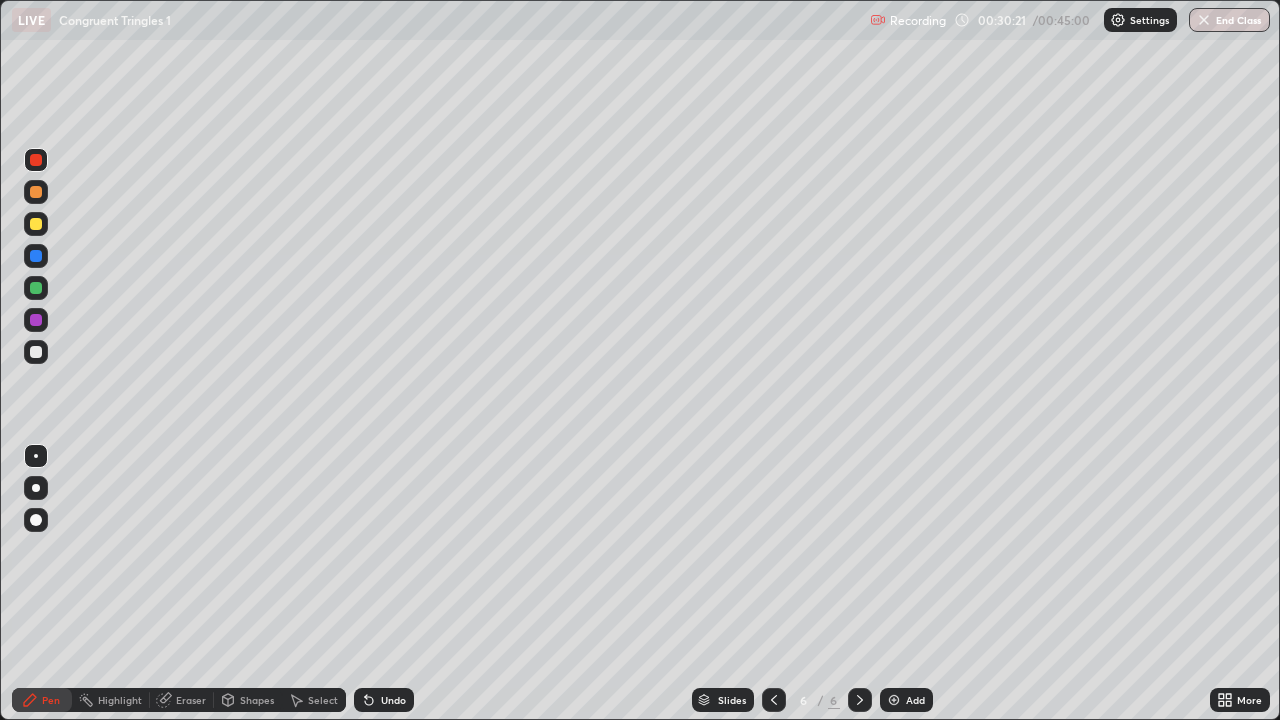 click at bounding box center (36, 320) 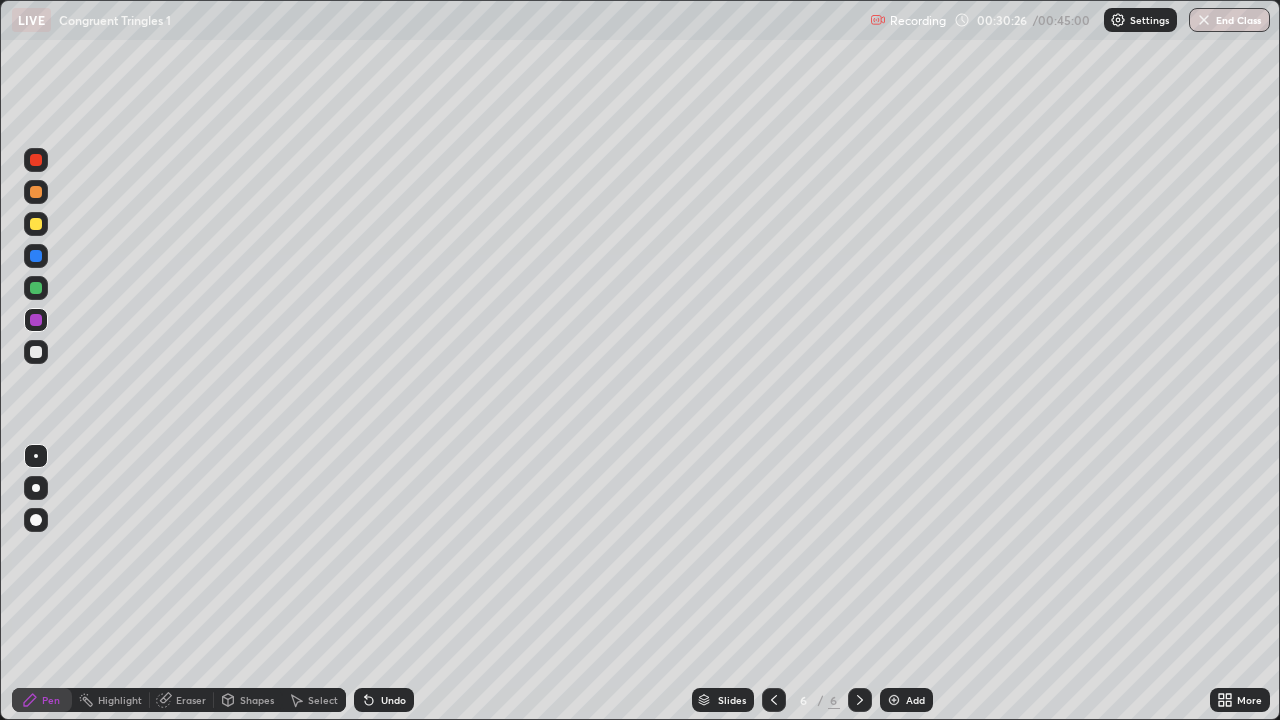 click at bounding box center (36, 320) 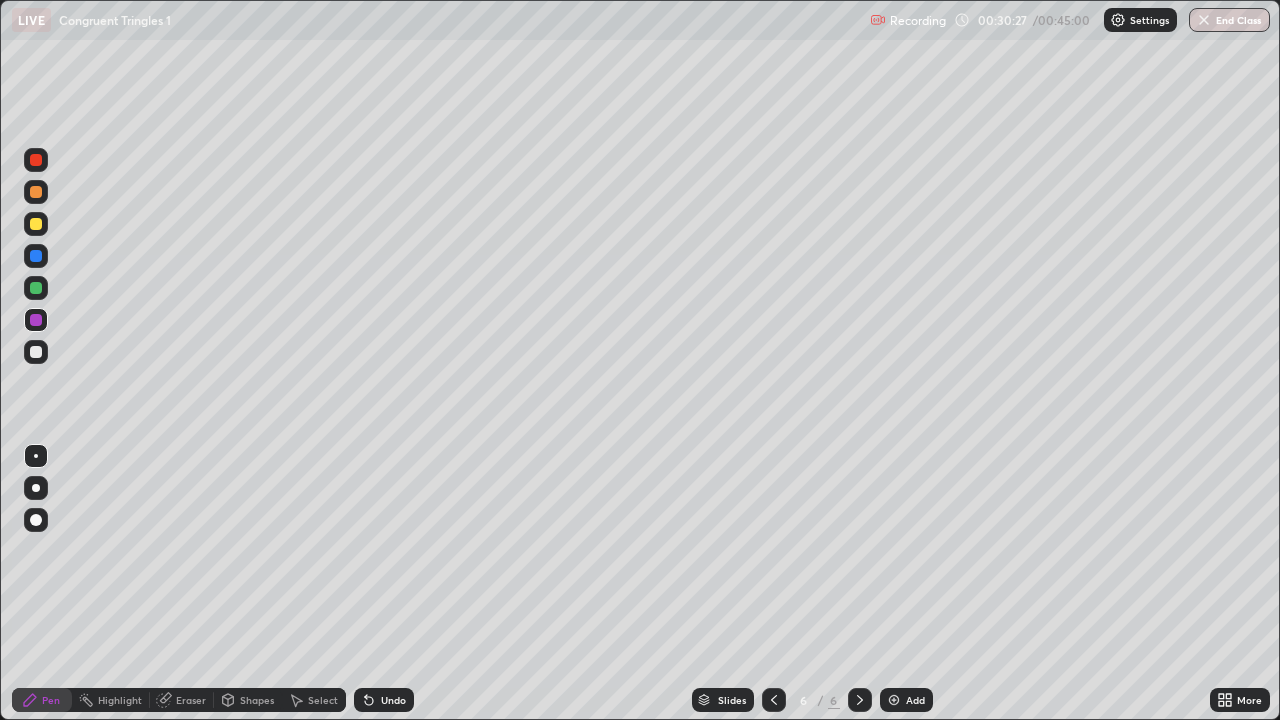 click at bounding box center (36, 288) 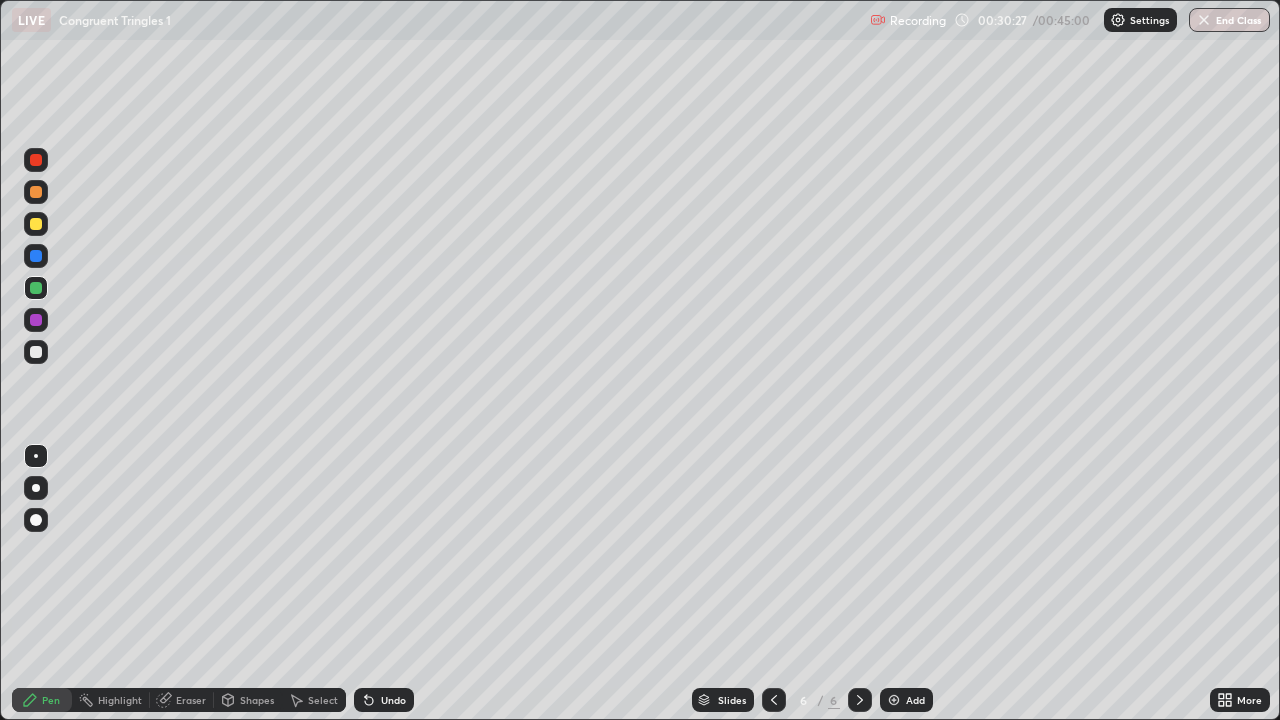 click at bounding box center (36, 352) 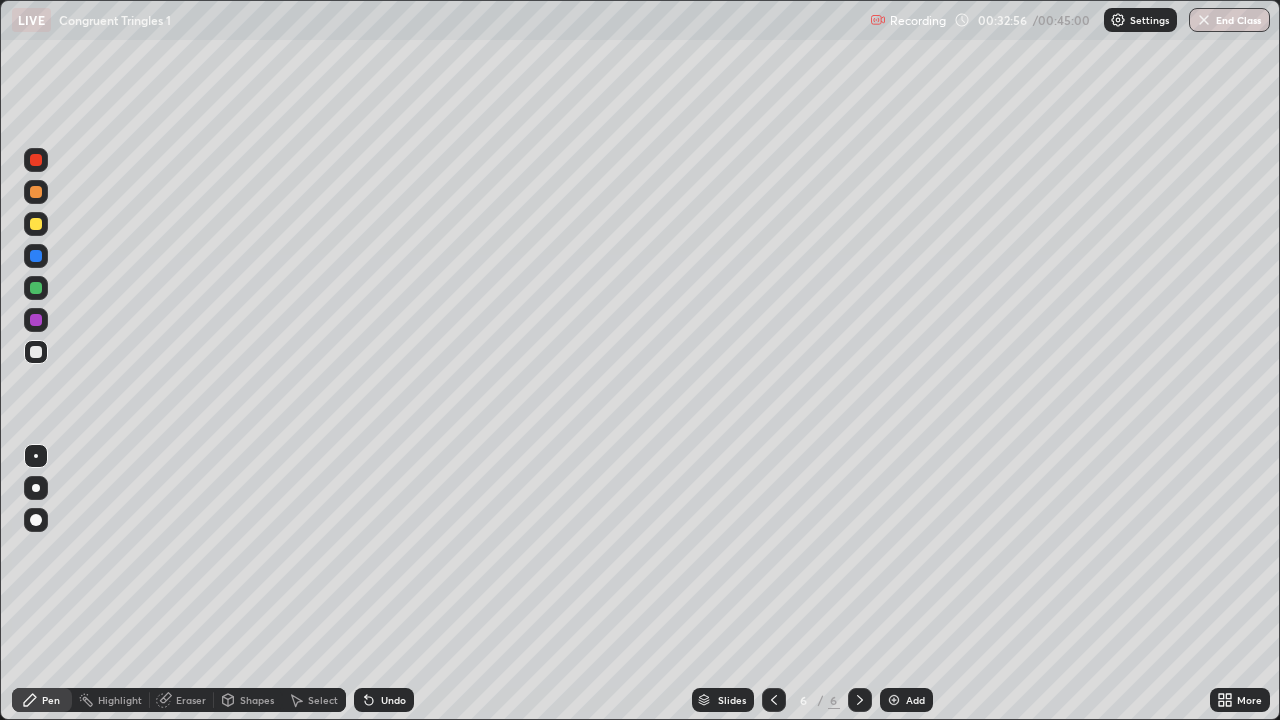 click on "Eraser" at bounding box center (191, 700) 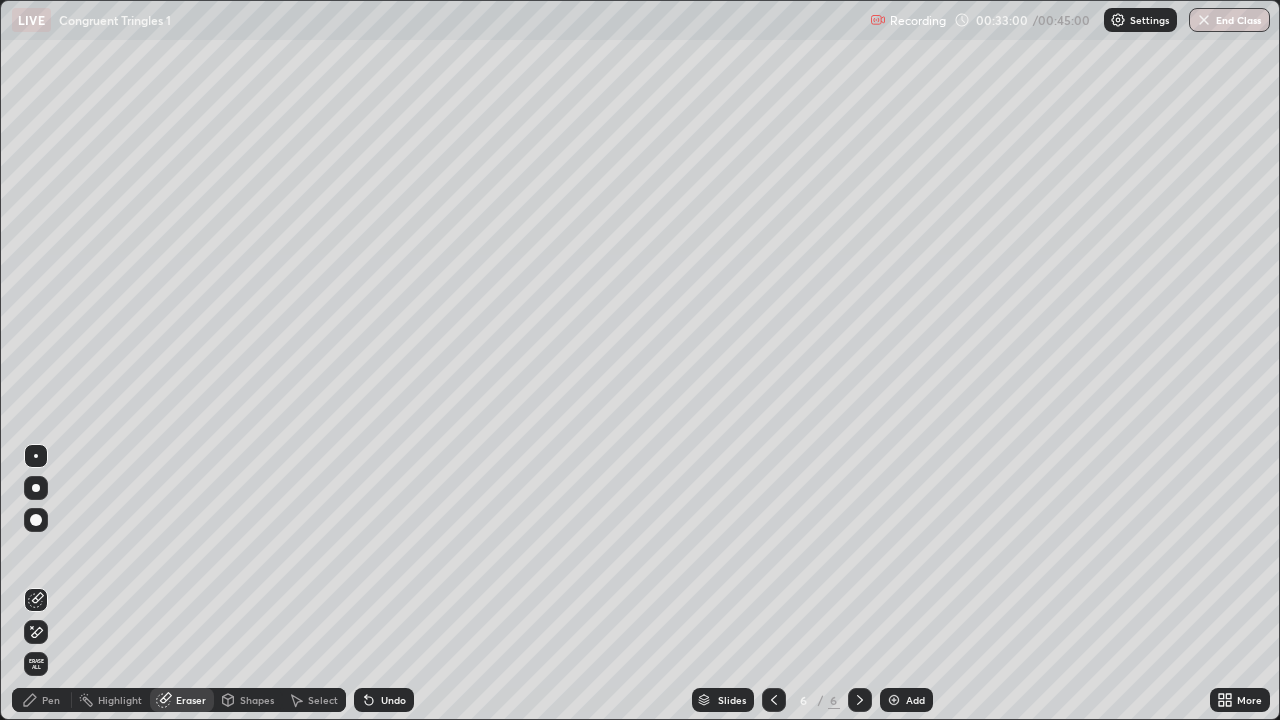 click on "Pen" at bounding box center [42, 700] 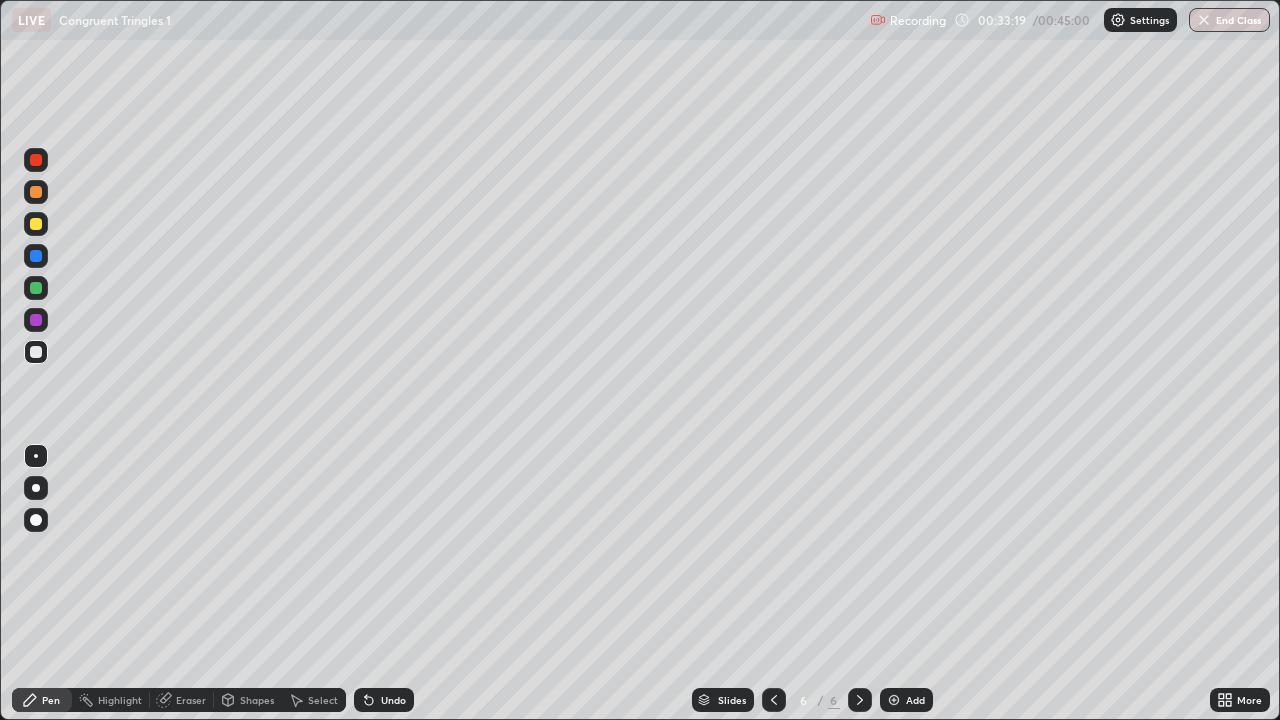 click at bounding box center (36, 320) 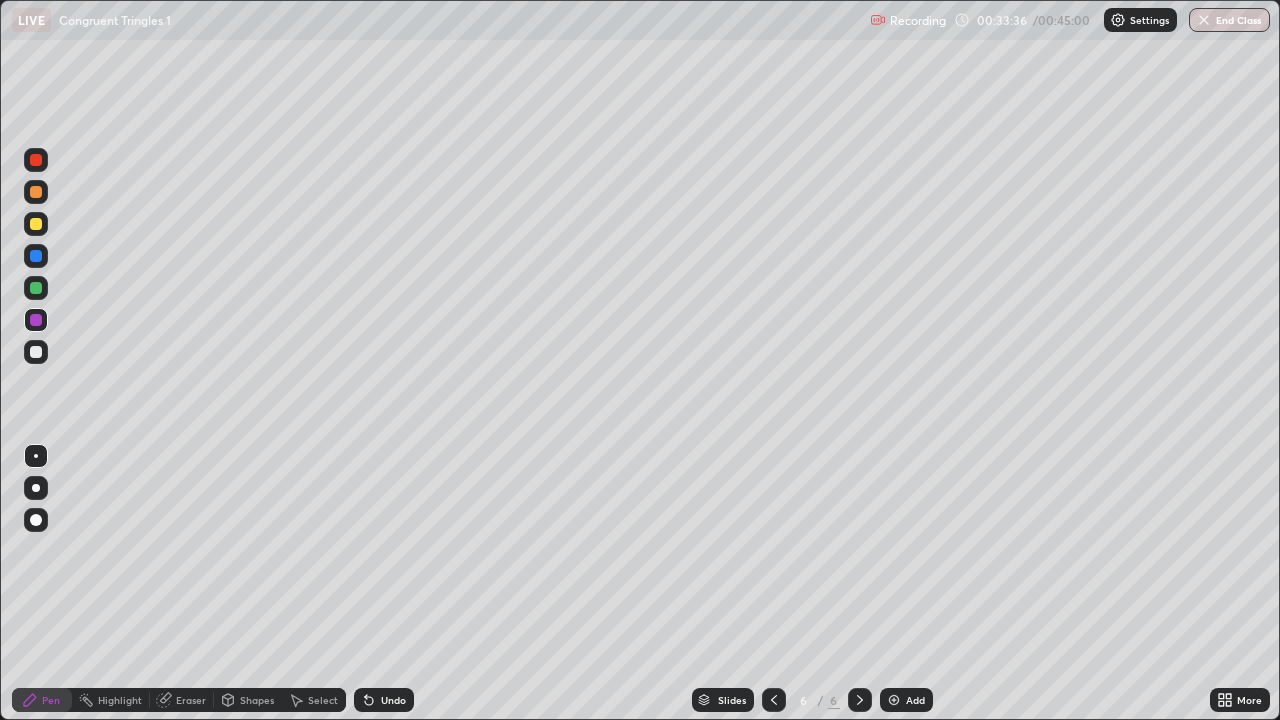 click on "Eraser" at bounding box center (191, 700) 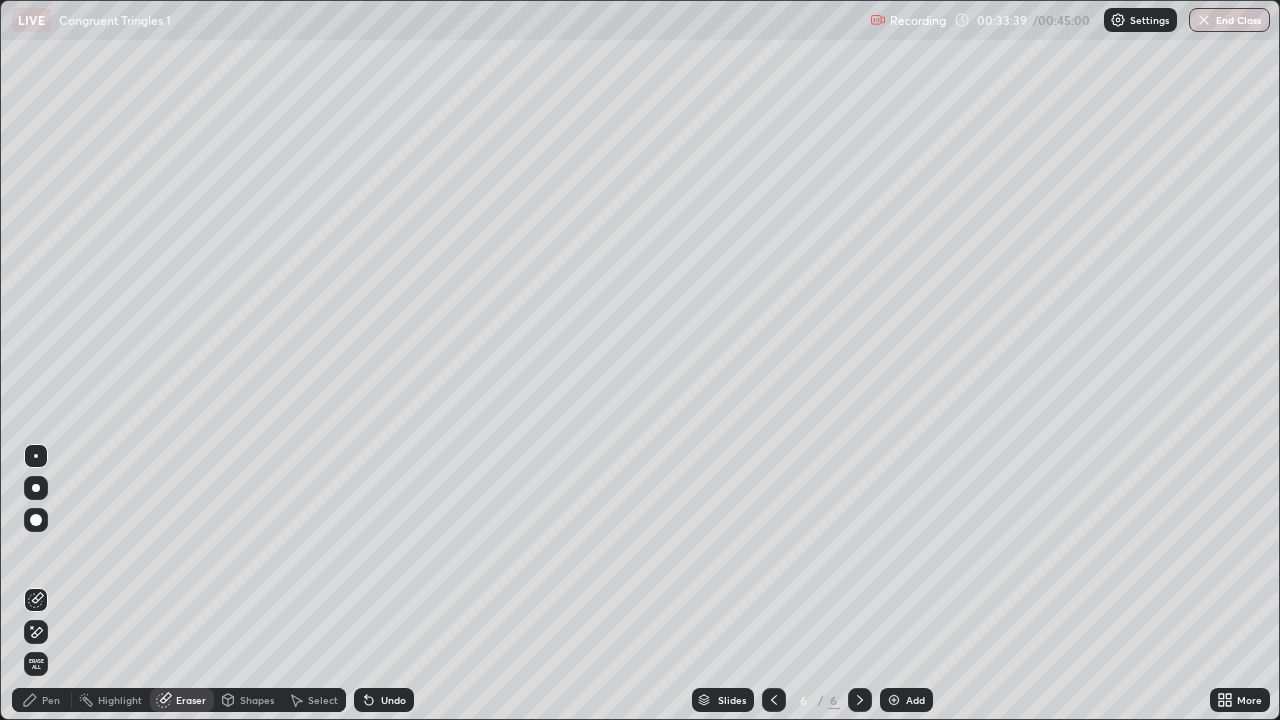 click on "Pen" at bounding box center [42, 700] 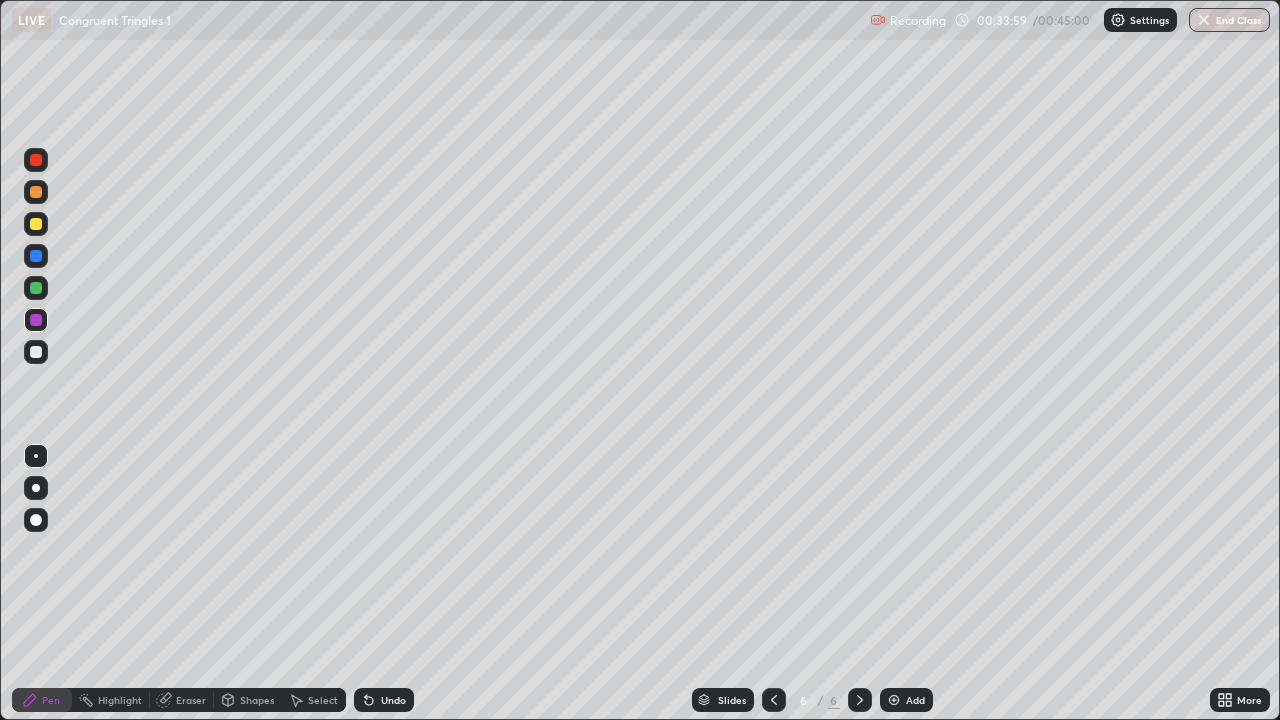 click on "Eraser" at bounding box center (191, 700) 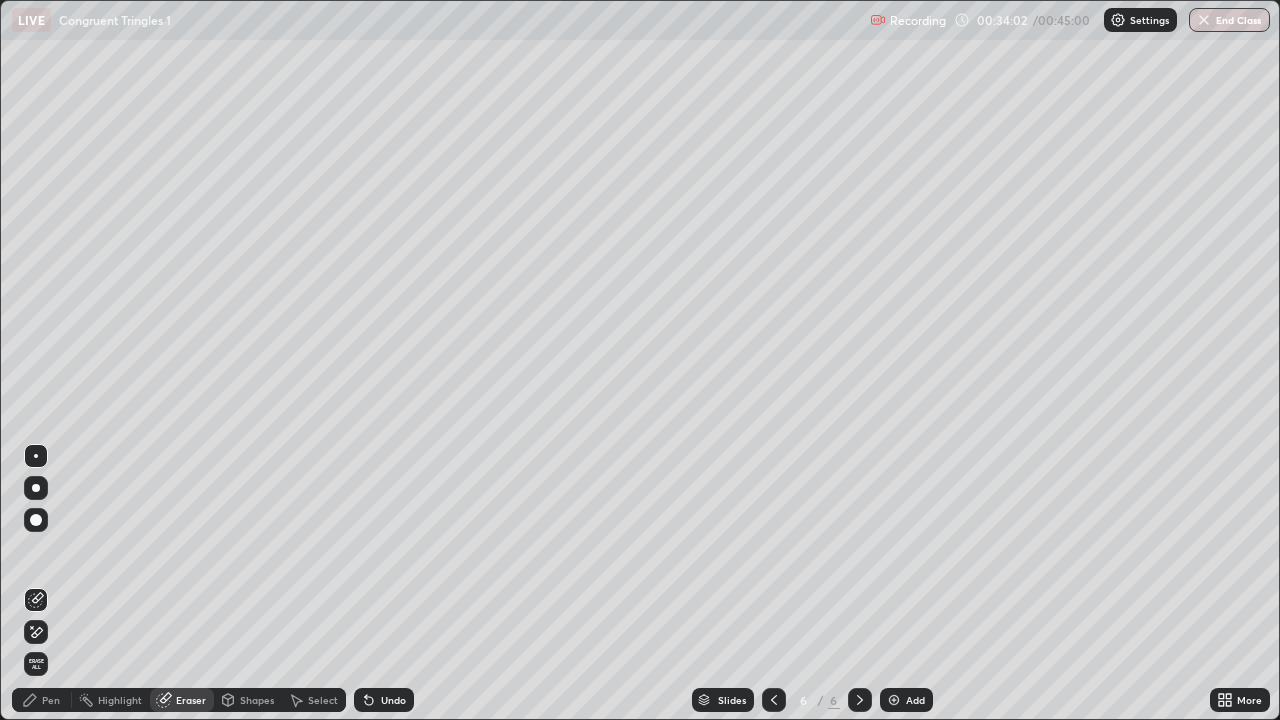 click on "Pen" at bounding box center (42, 700) 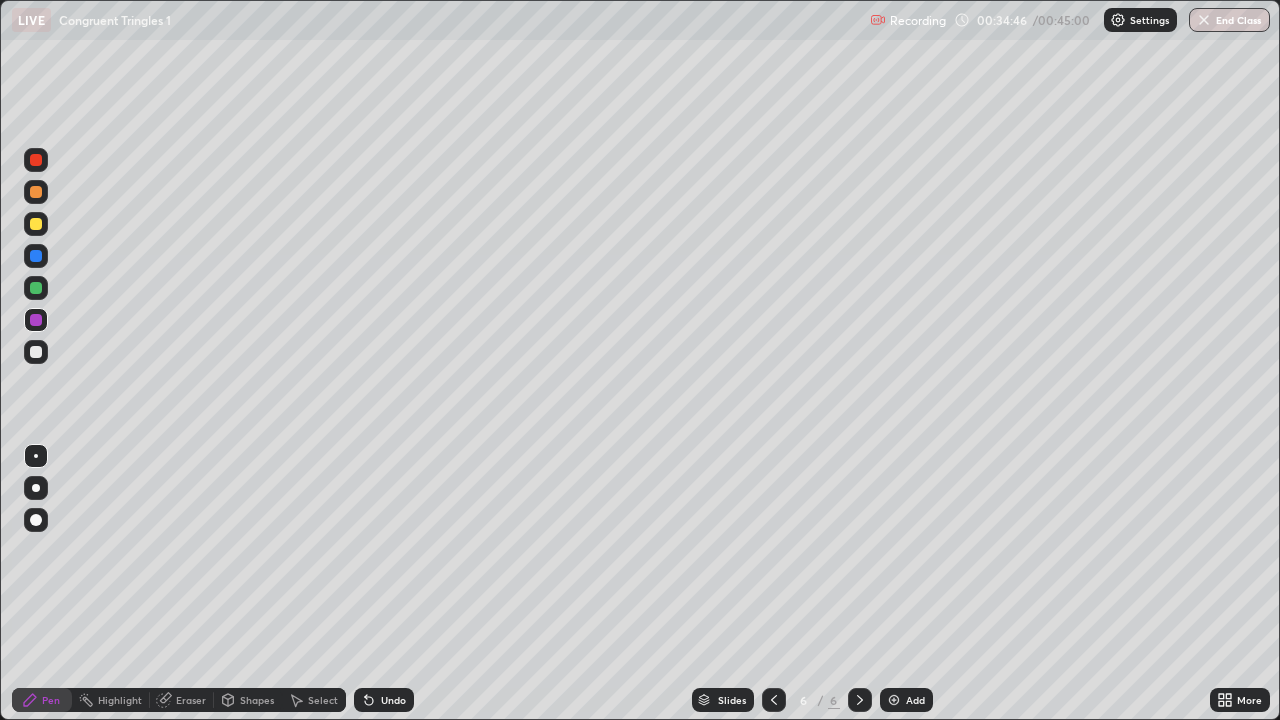 click on "Eraser" at bounding box center [191, 700] 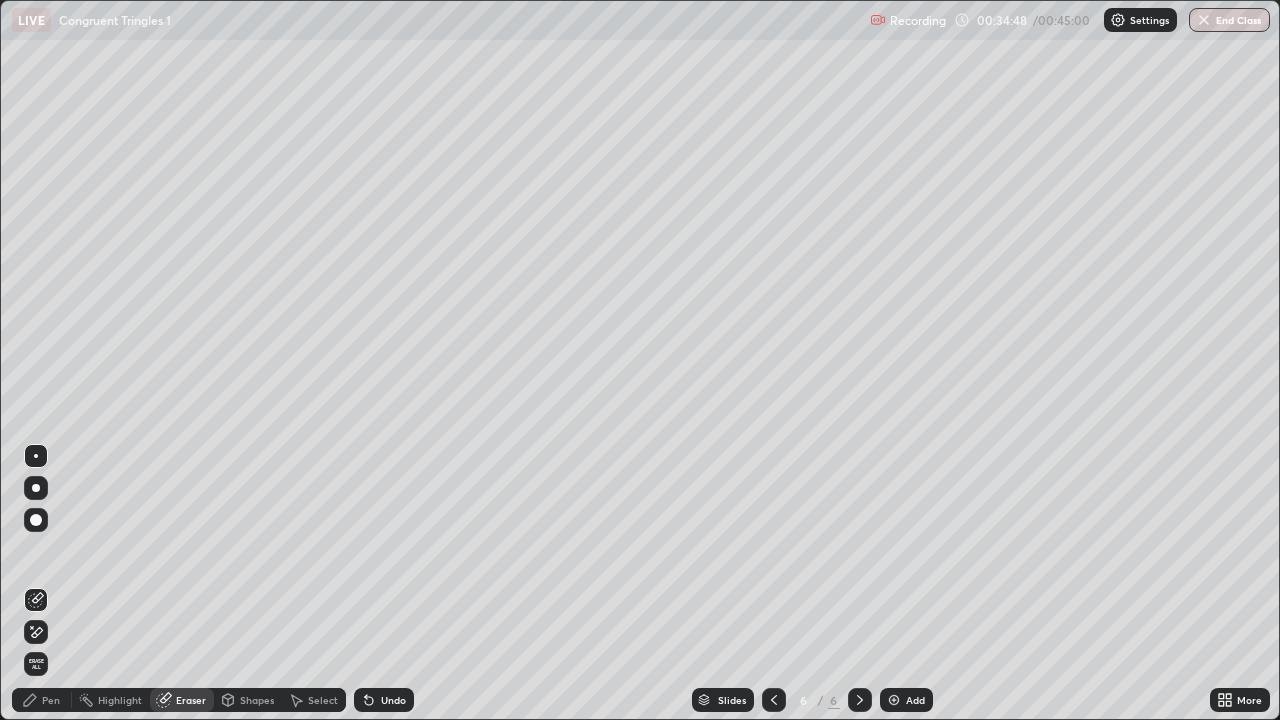 click on "Pen" at bounding box center (42, 700) 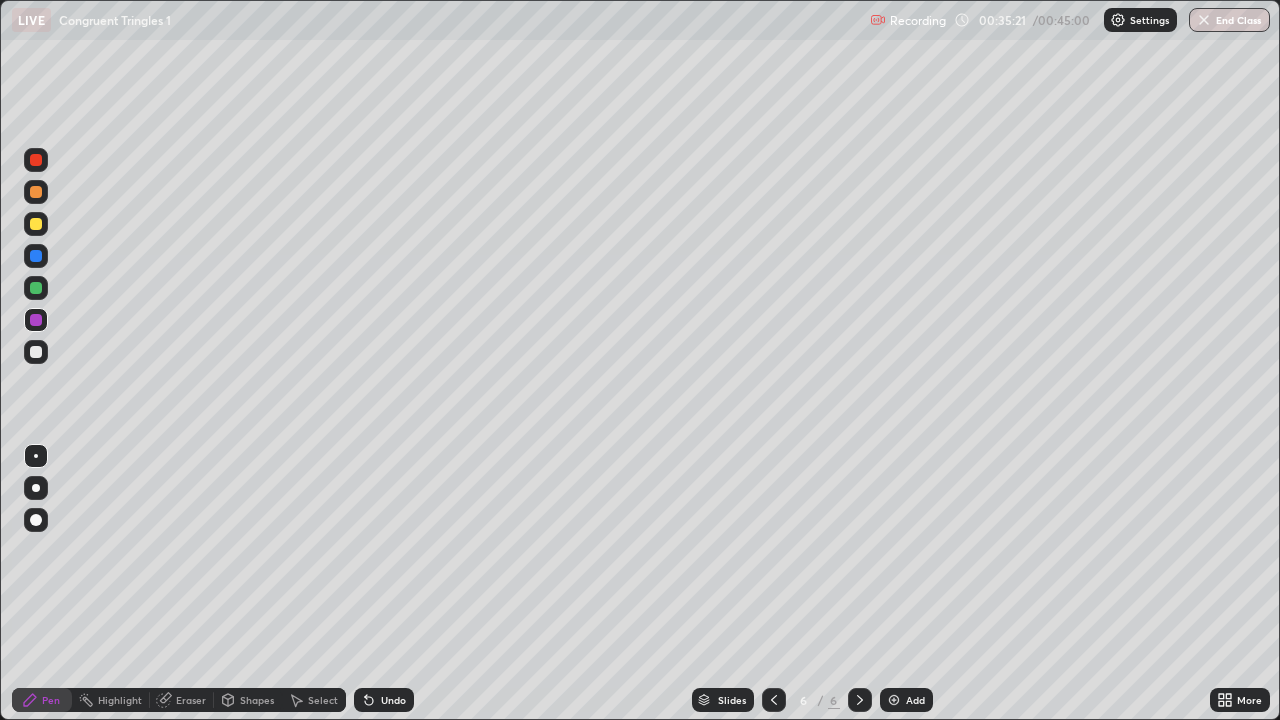 click at bounding box center [36, 288] 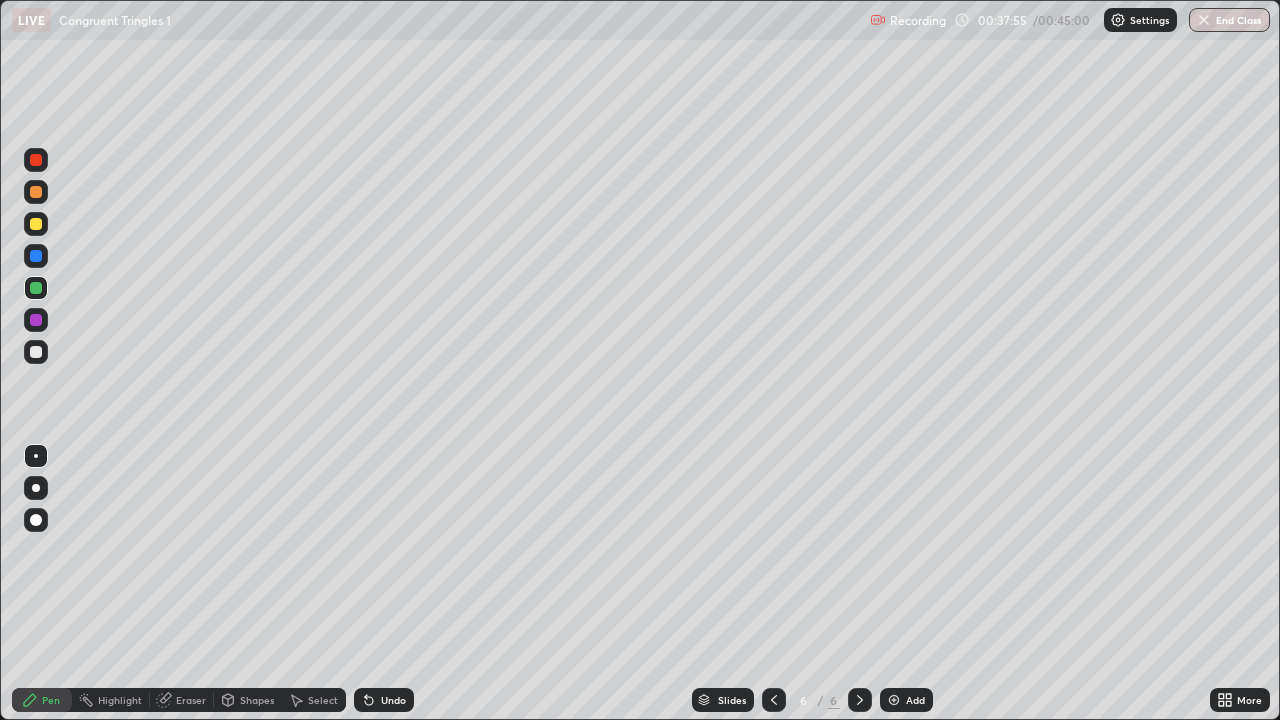 click on "Add" at bounding box center [915, 700] 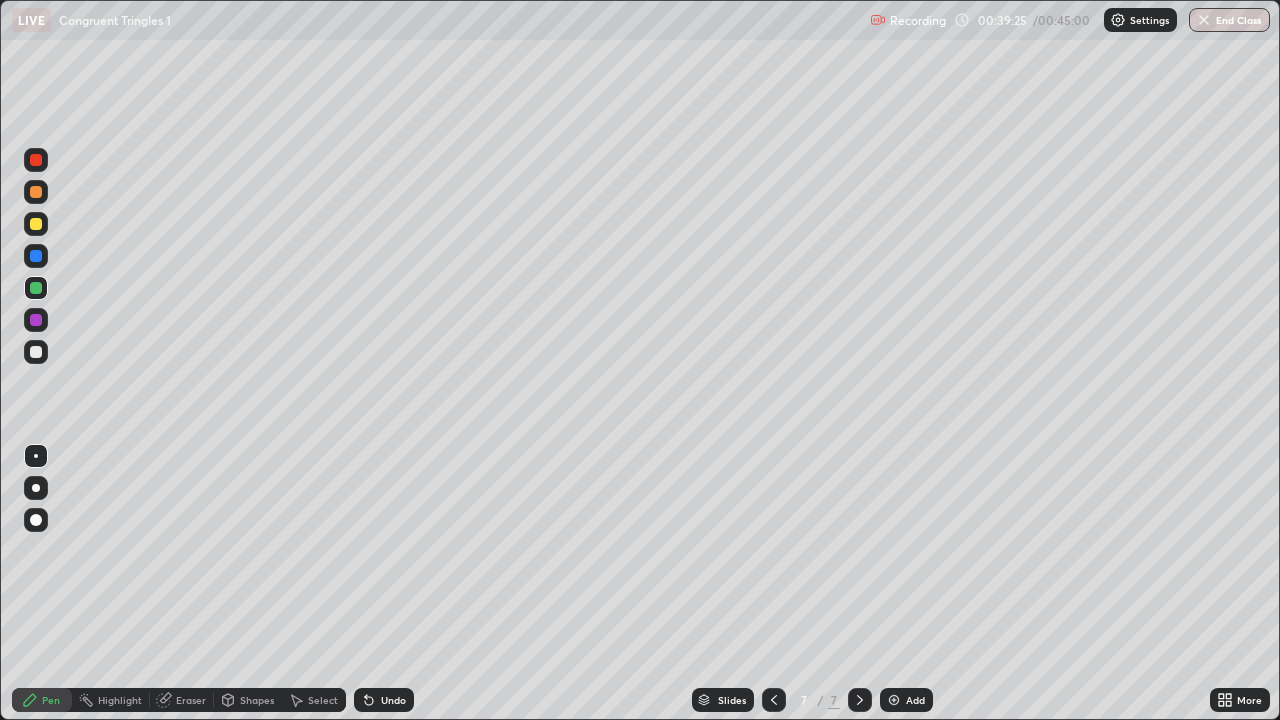 click at bounding box center (36, 320) 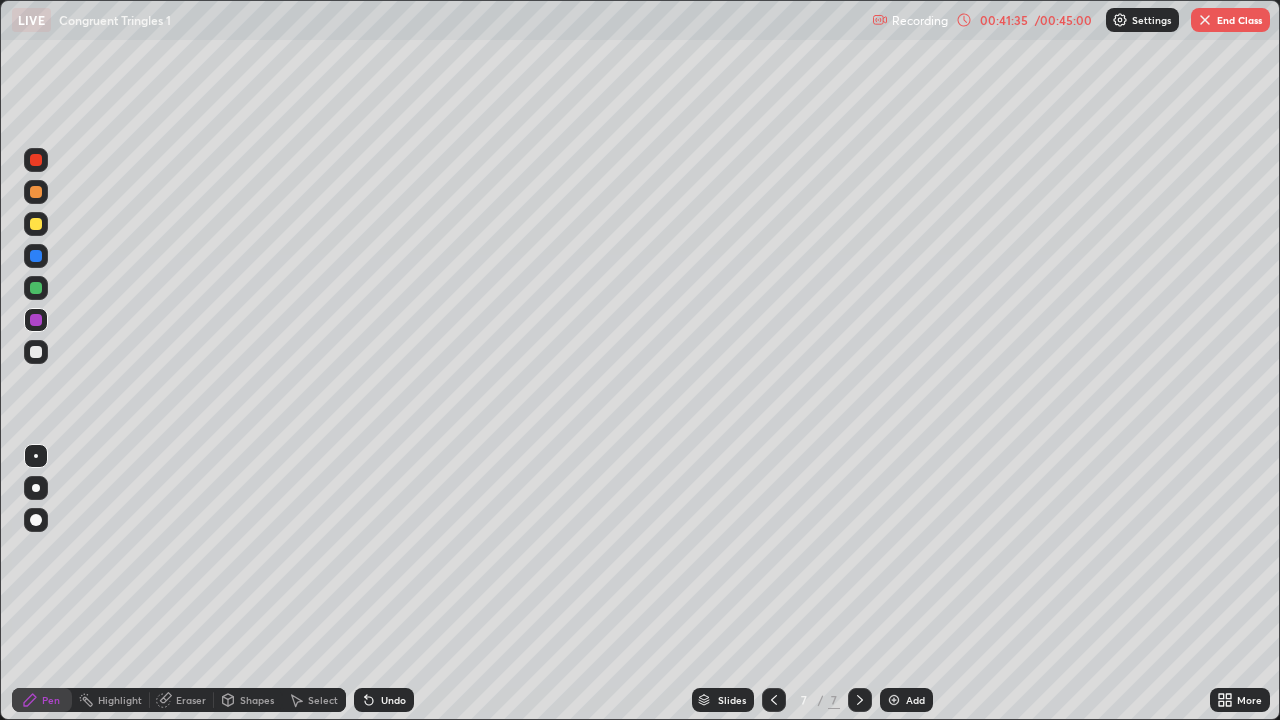 click on "Eraser" at bounding box center [191, 700] 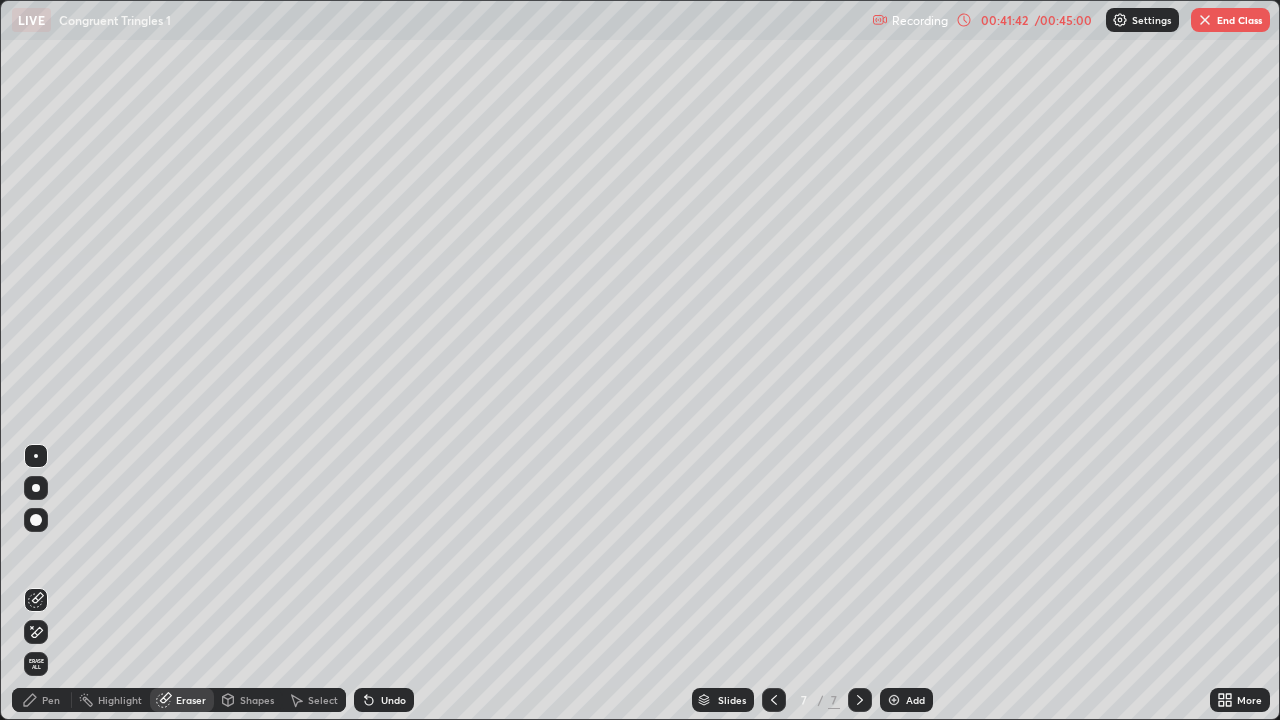 click on "Pen" at bounding box center [42, 700] 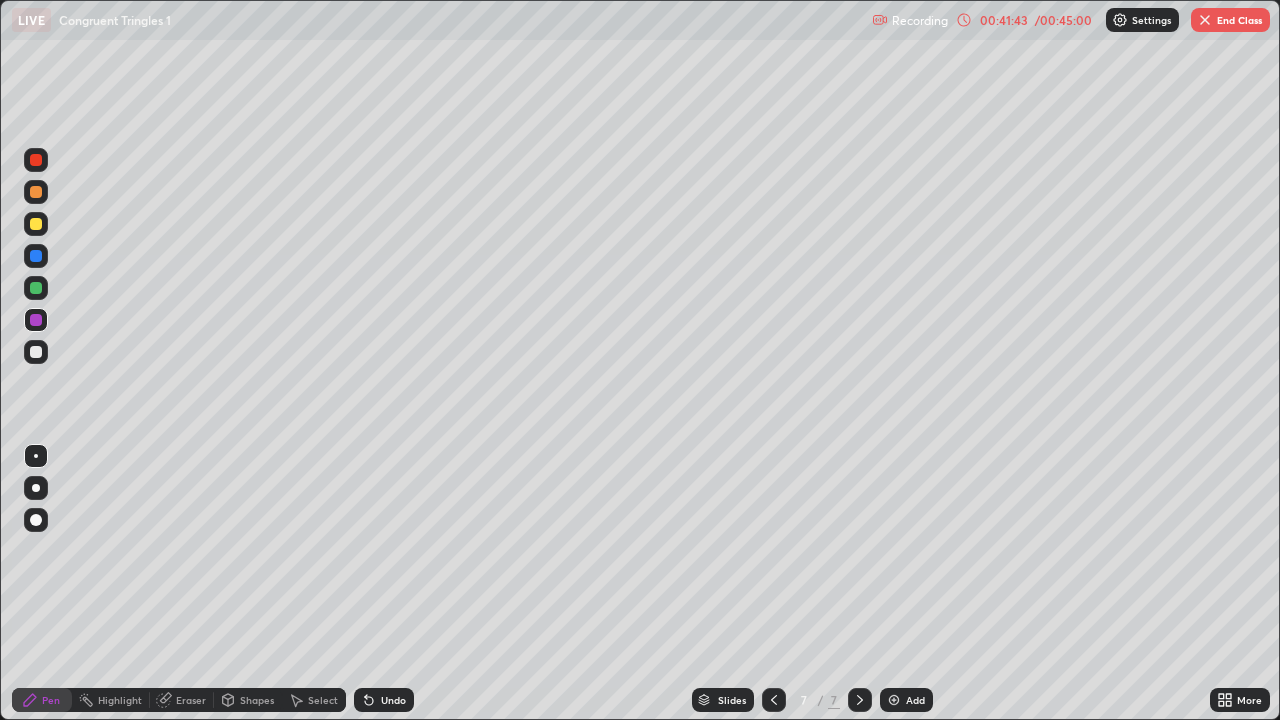 click at bounding box center [36, 288] 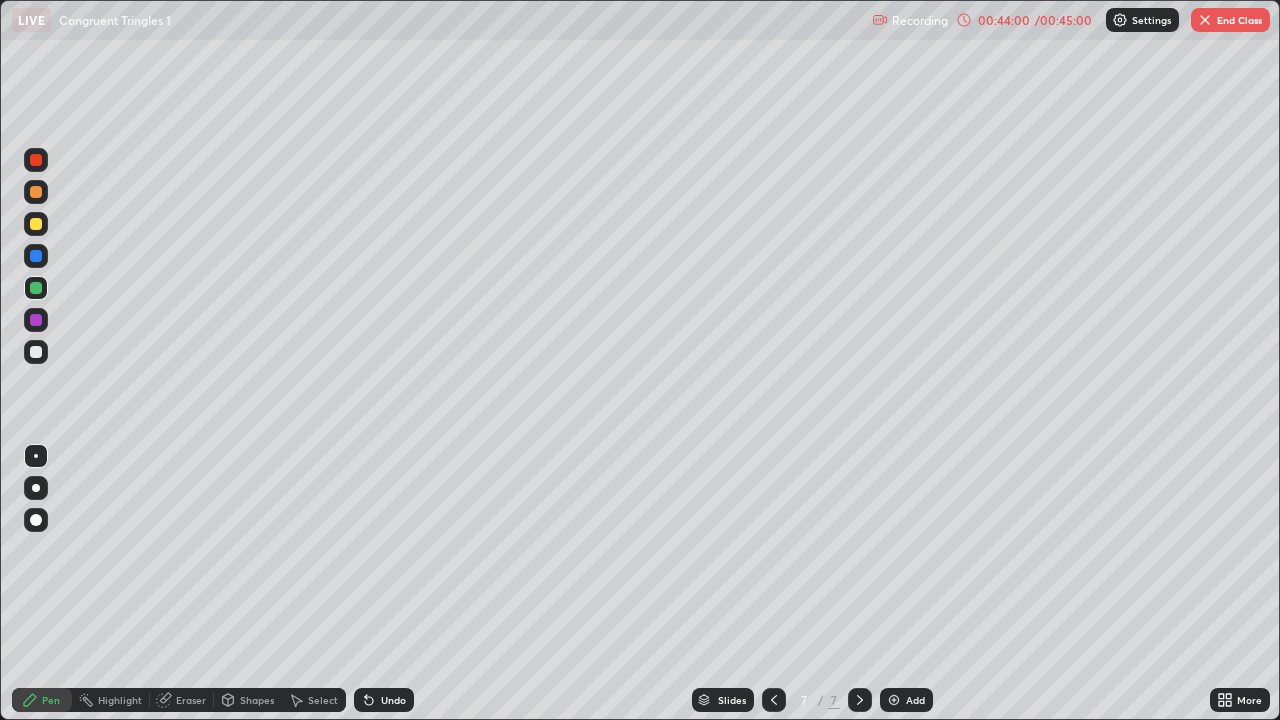 click at bounding box center (36, 224) 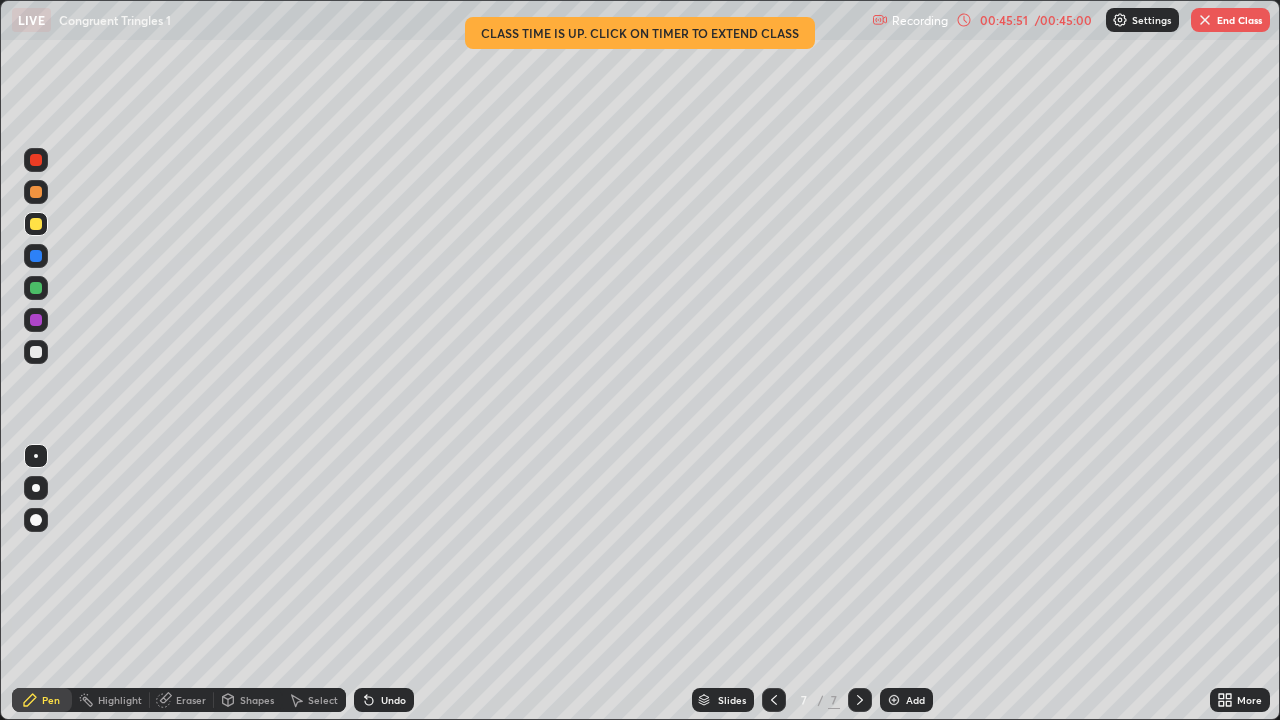 click on "End Class" at bounding box center (1230, 20) 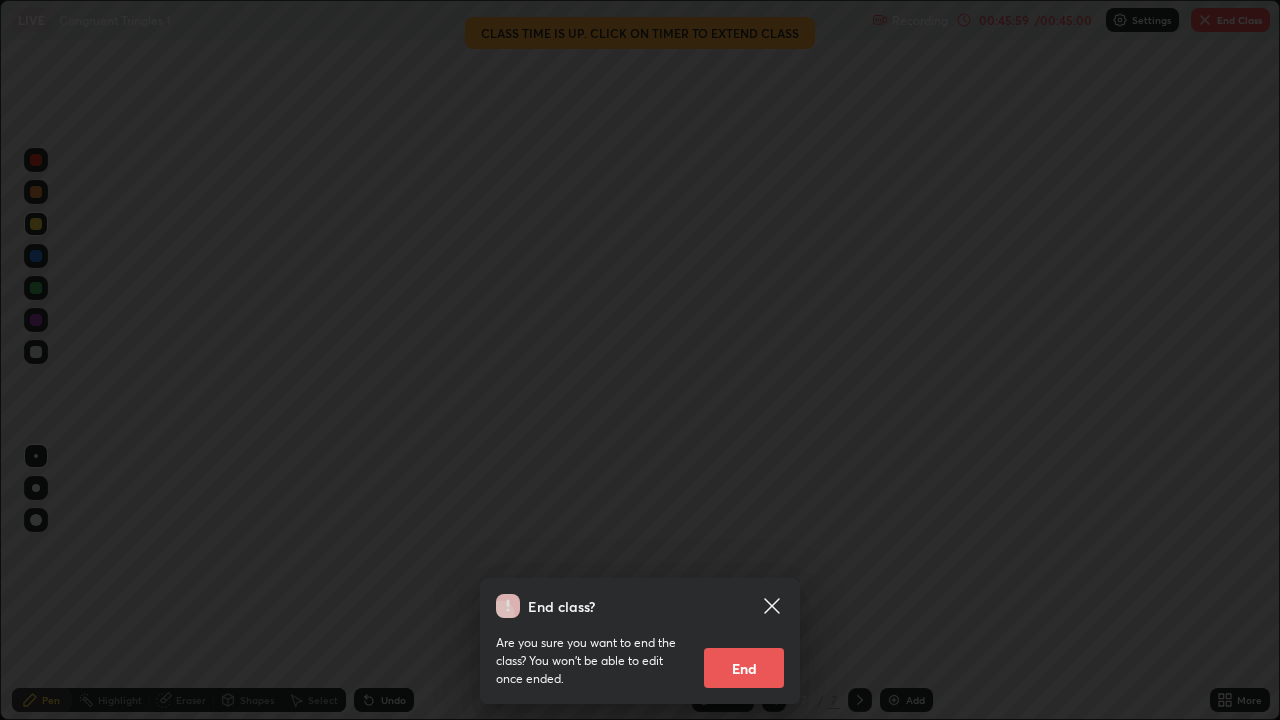 click 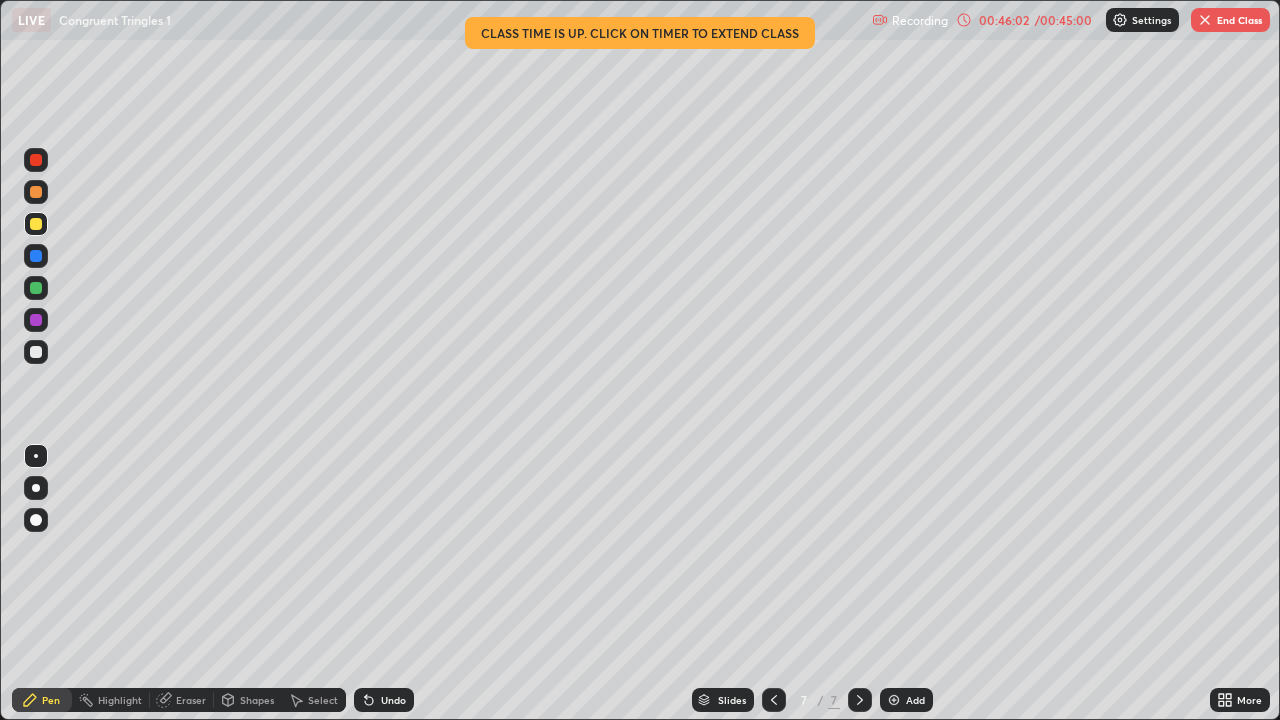 click on "End Class" at bounding box center [1230, 20] 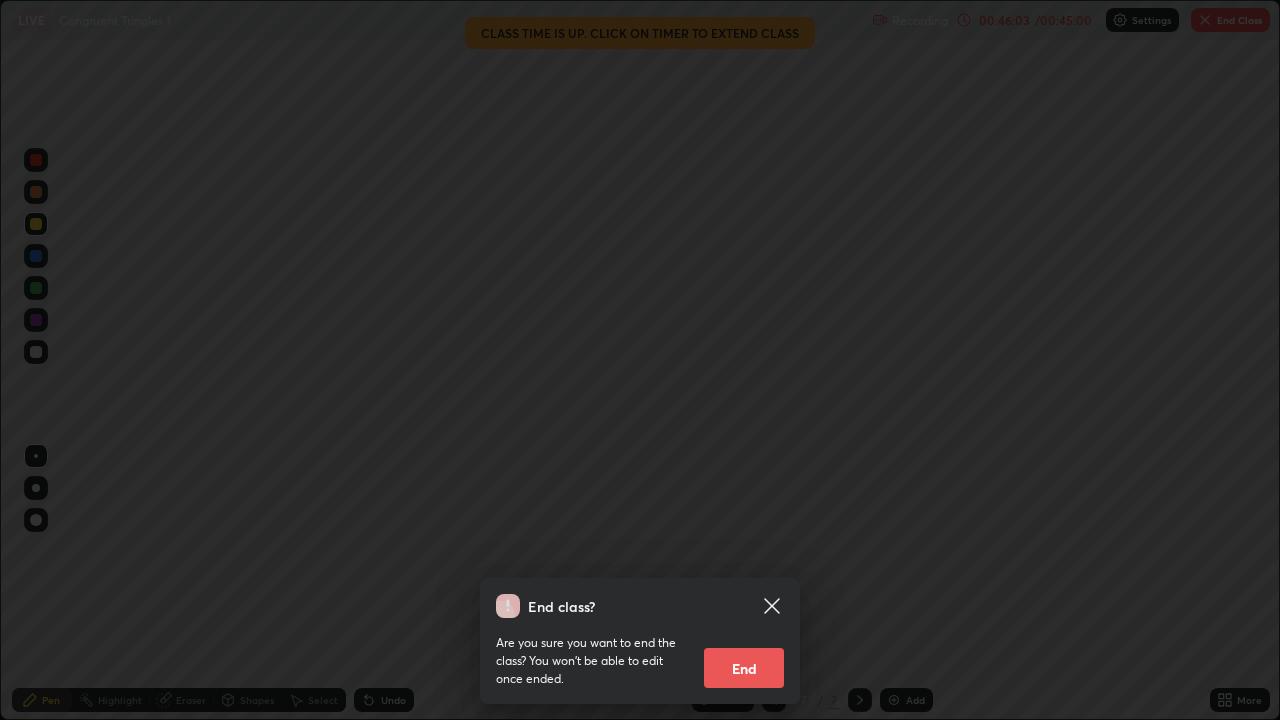 click on "End" at bounding box center (744, 668) 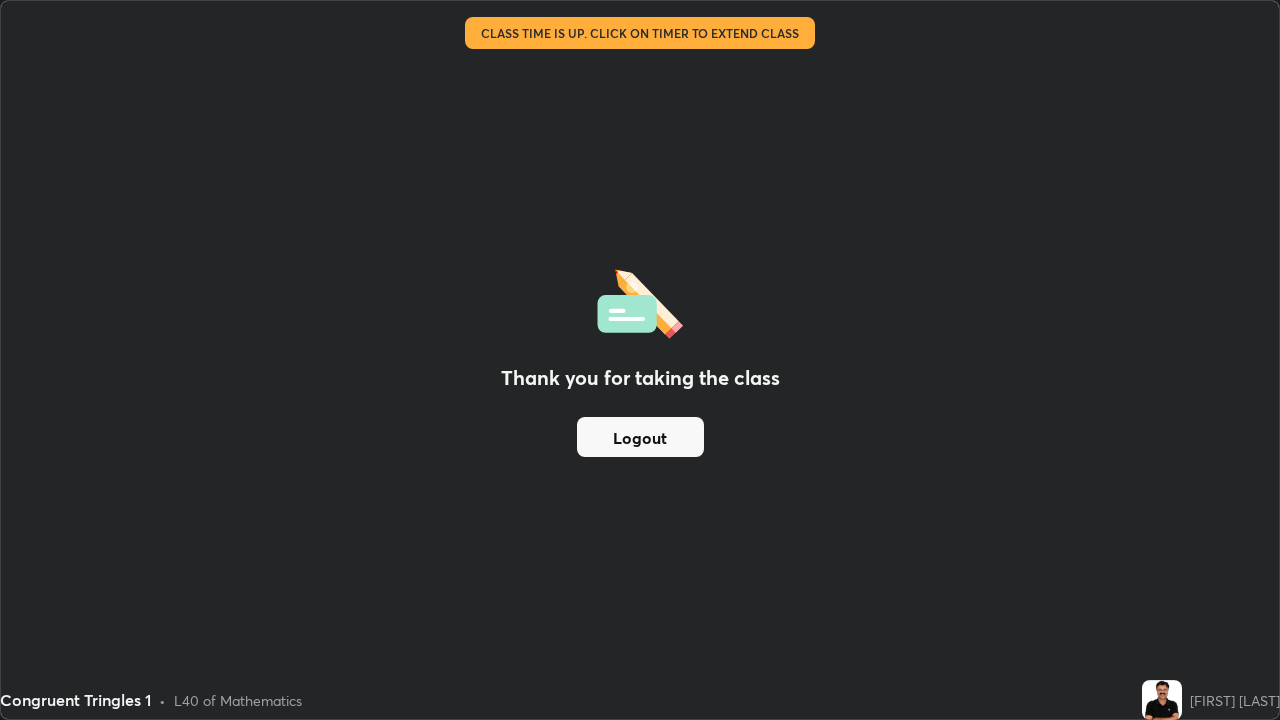 click on "Logout" at bounding box center (640, 437) 